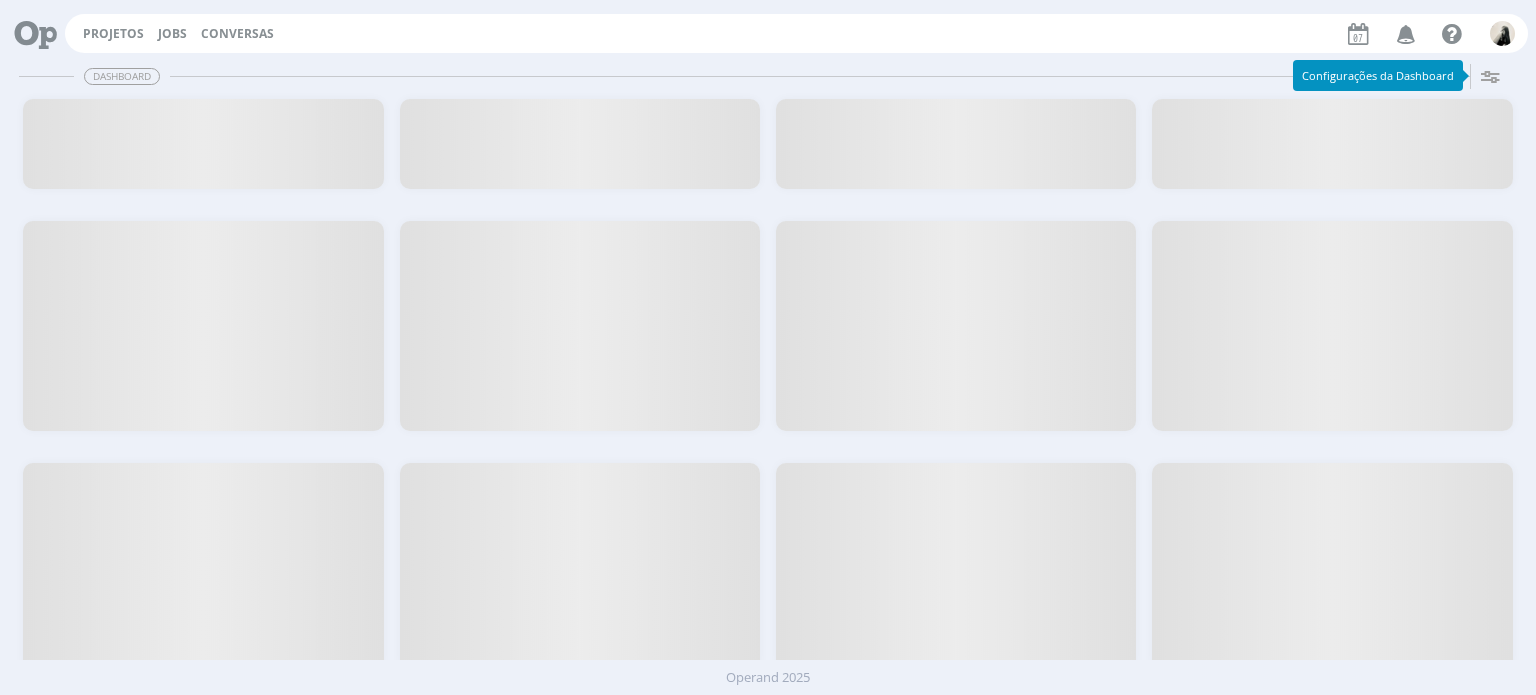 scroll, scrollTop: 0, scrollLeft: 0, axis: both 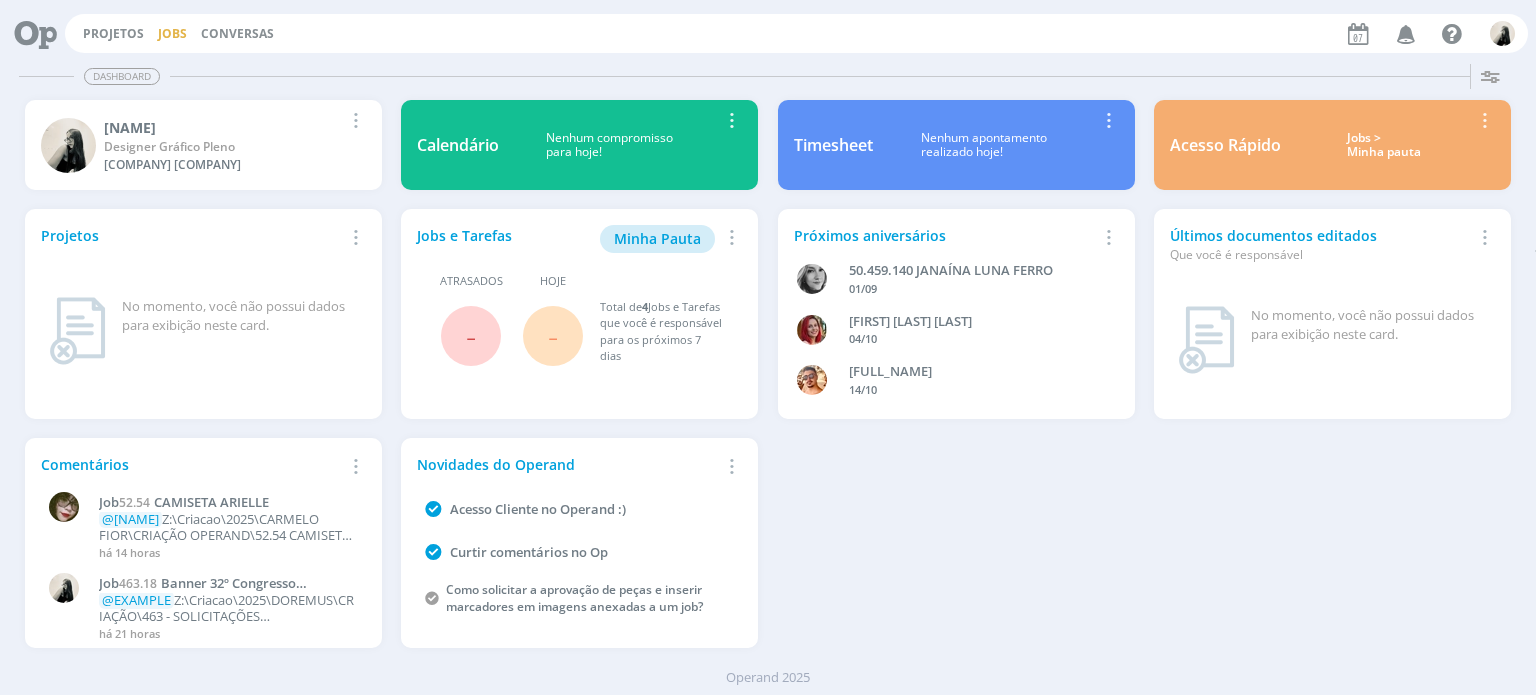 click on "Jobs" at bounding box center [172, 33] 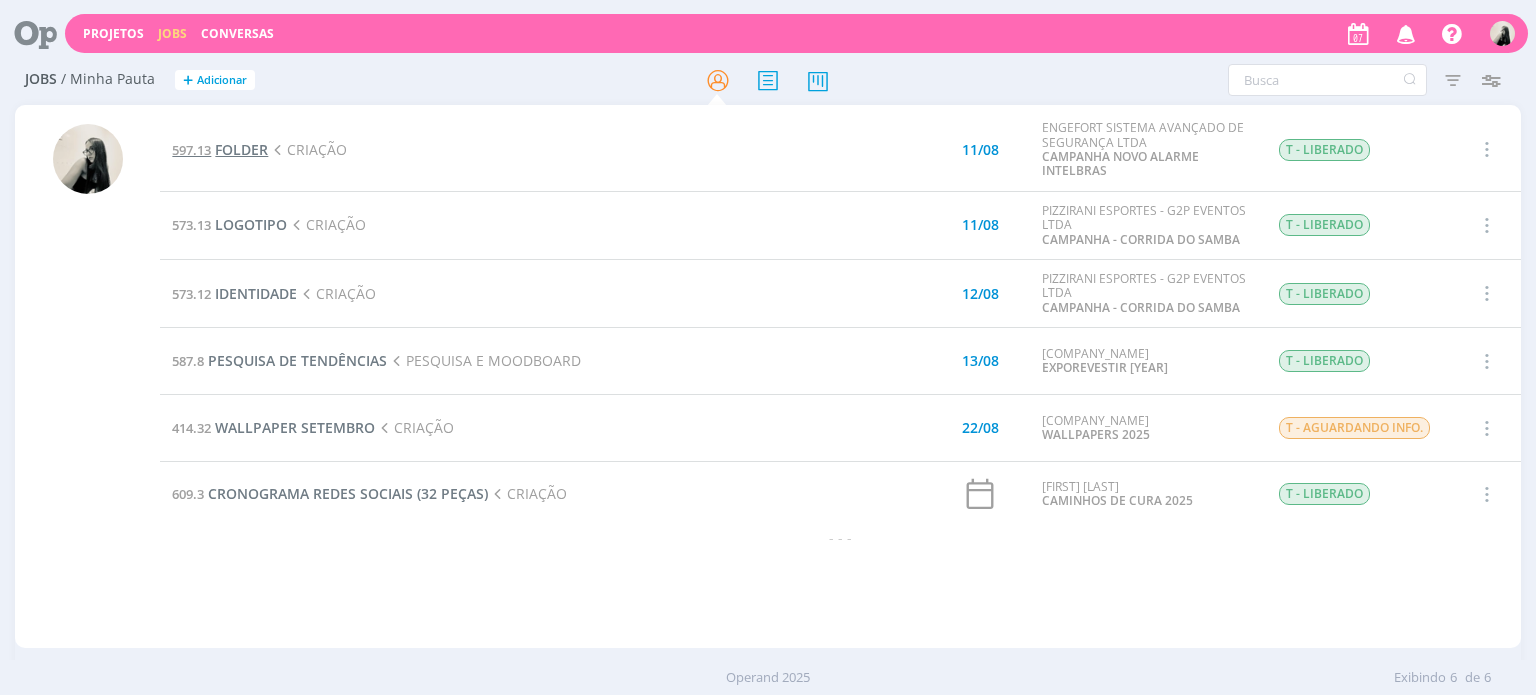 click on "FOLDER" at bounding box center (241, 149) 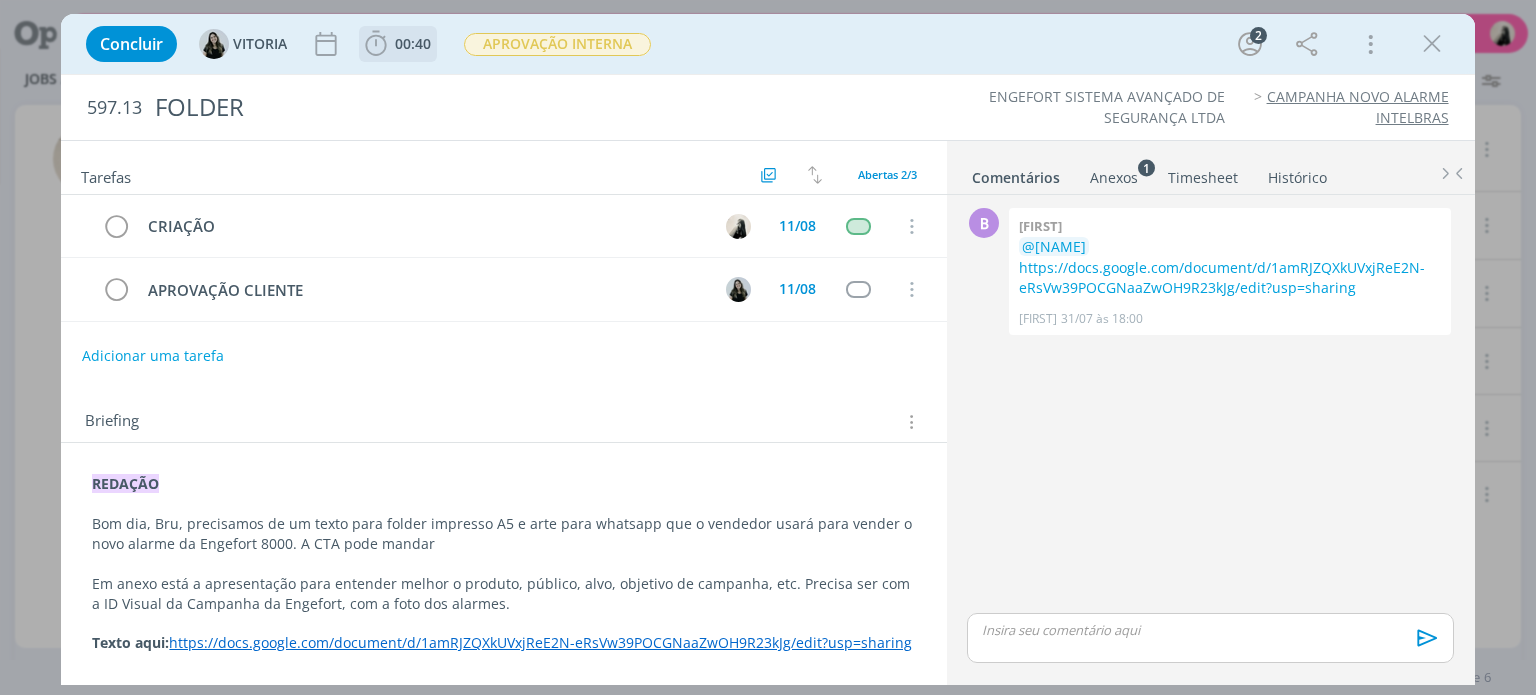 click 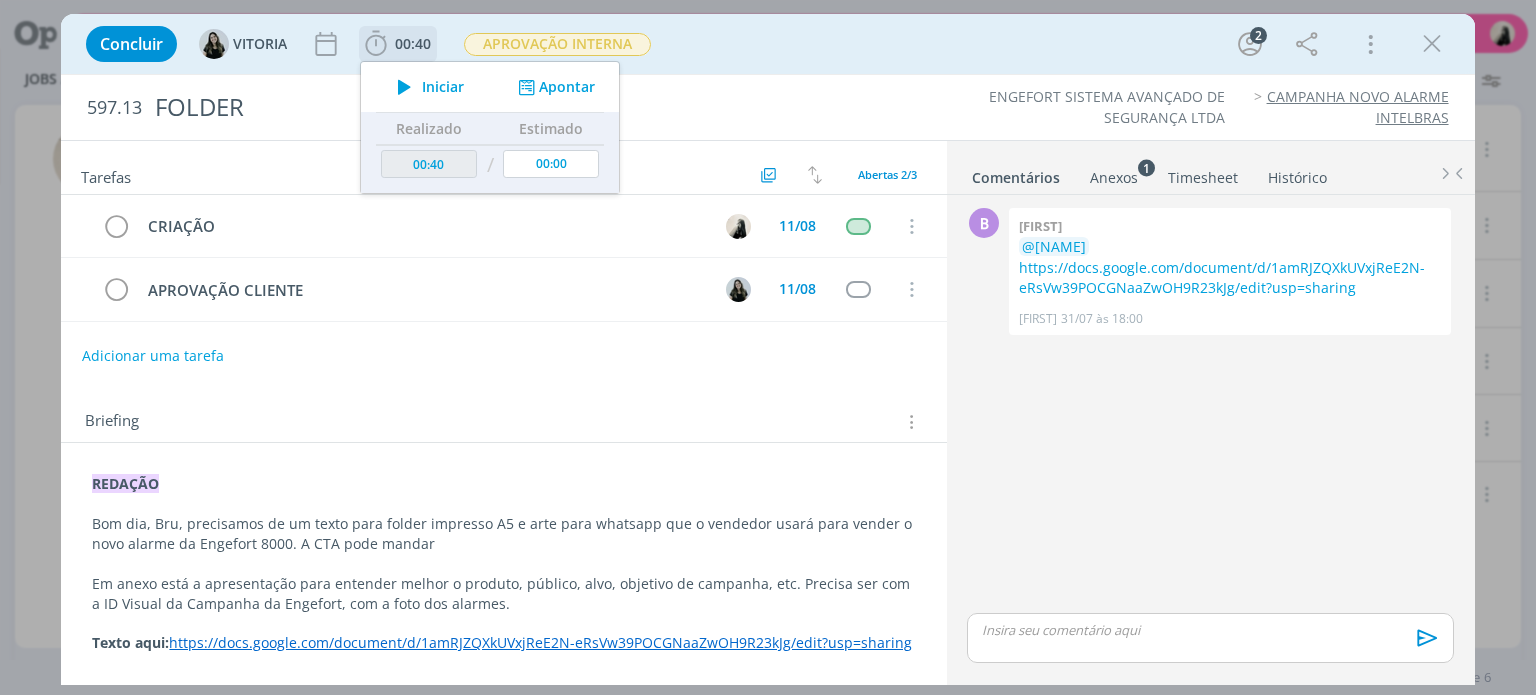 click at bounding box center [404, 87] 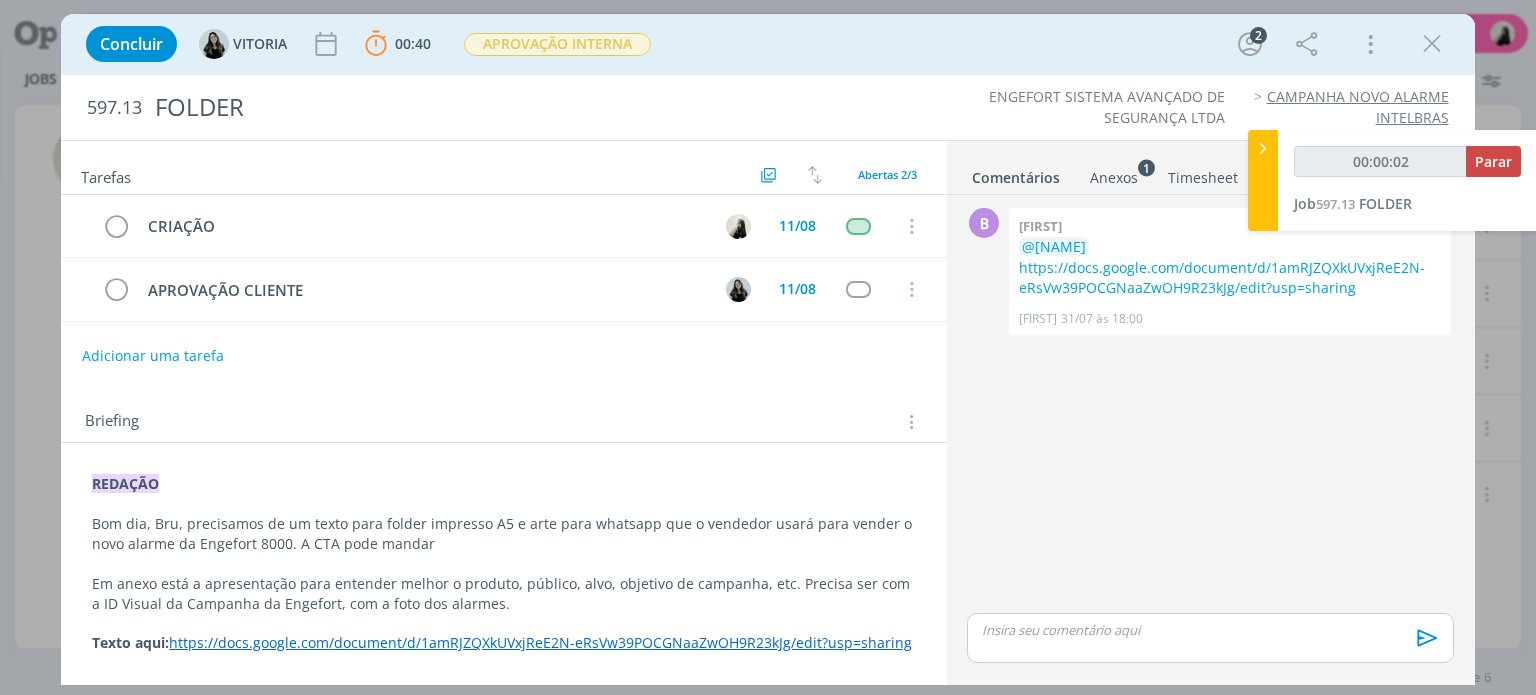 click on "Bom dia, Bru, precisamos de um texto para folder impresso A5 e arte para whatsapp que o vendedor usará para vender o novo alarme da Engefort 8000. A CTA pode mandar" at bounding box center [503, 534] 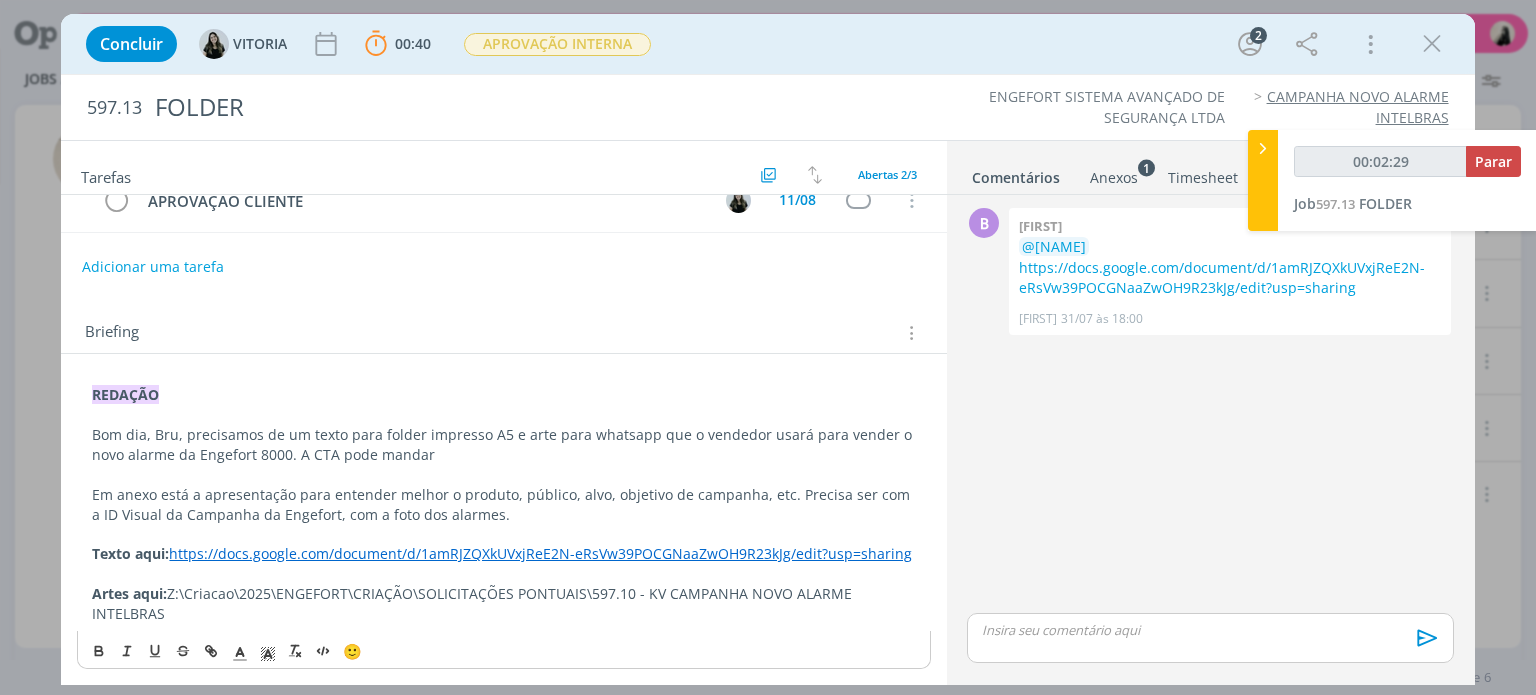 scroll, scrollTop: 88, scrollLeft: 0, axis: vertical 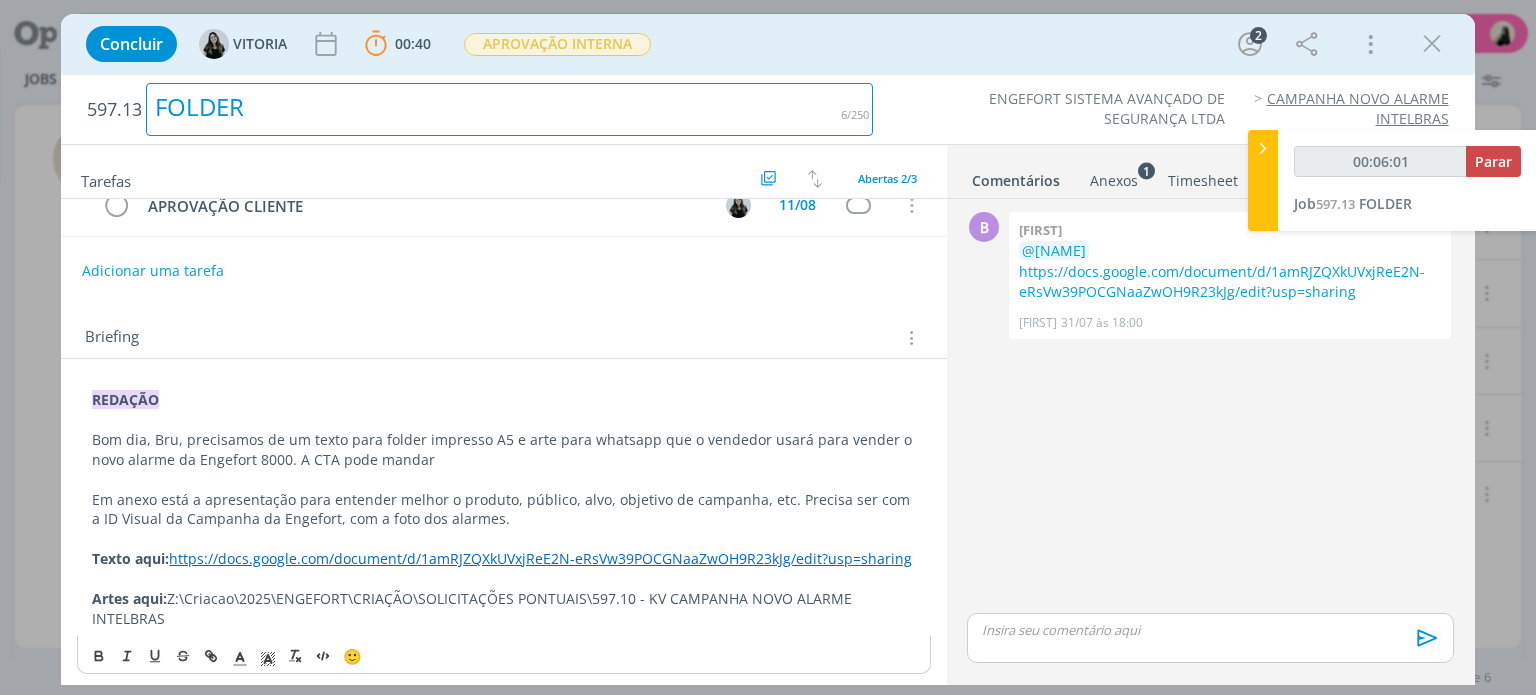 click on "FOLDER" at bounding box center [509, 109] 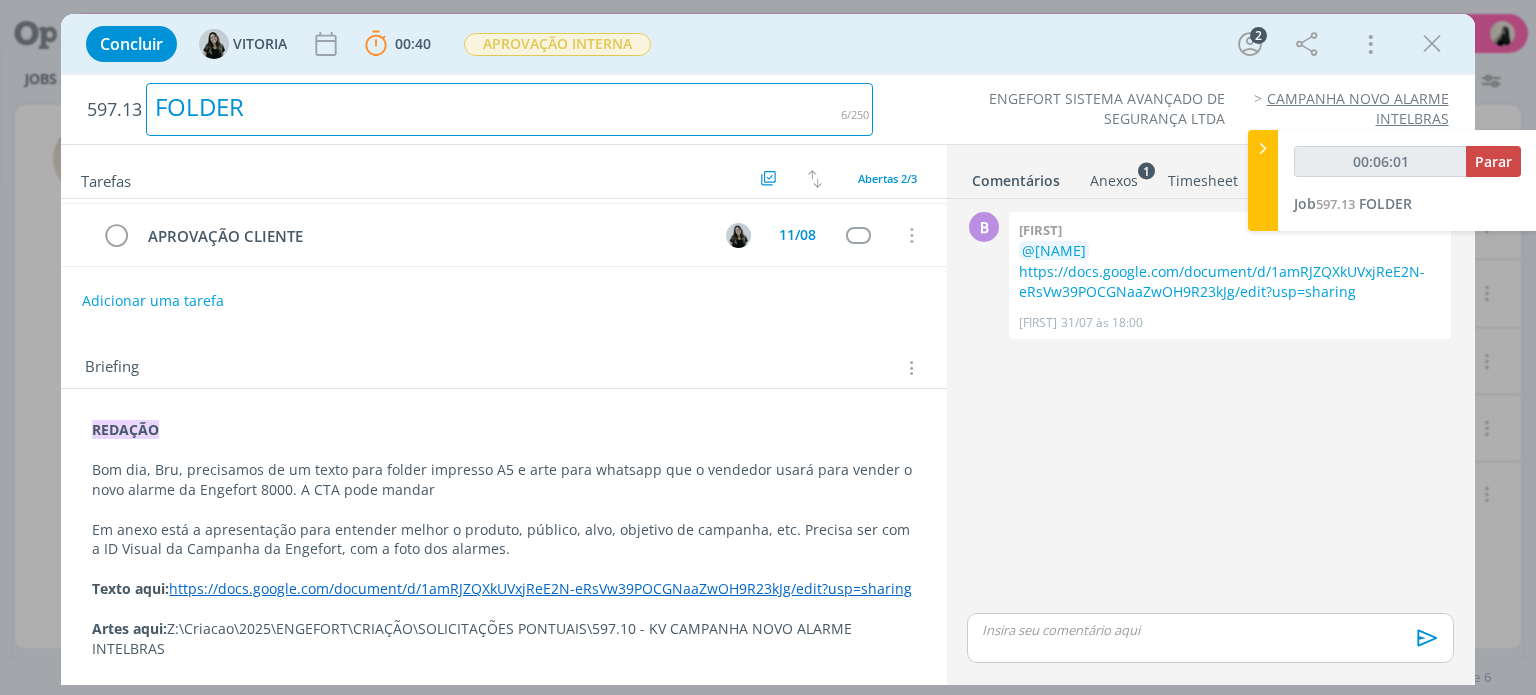 scroll, scrollTop: 55, scrollLeft: 0, axis: vertical 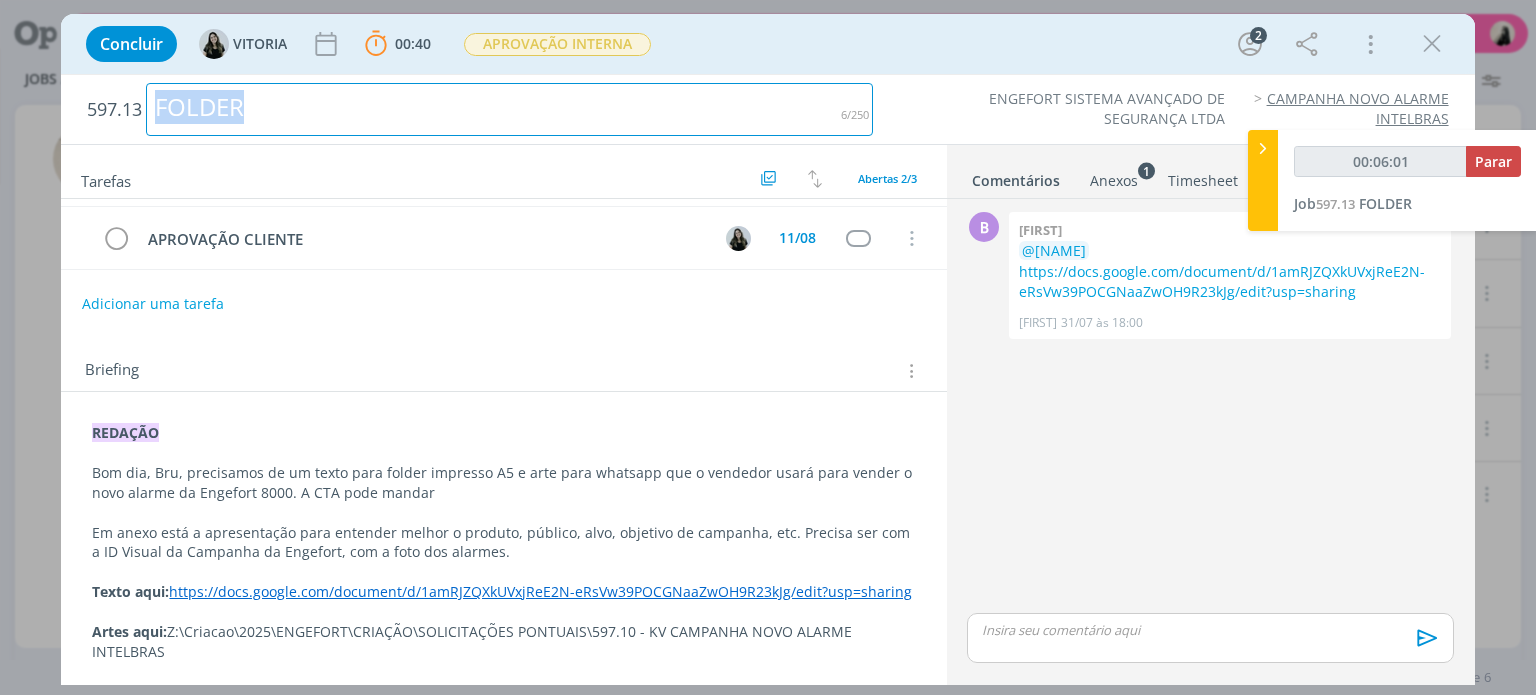drag, startPoint x: 292, startPoint y: 99, endPoint x: 159, endPoint y: 100, distance: 133.00375 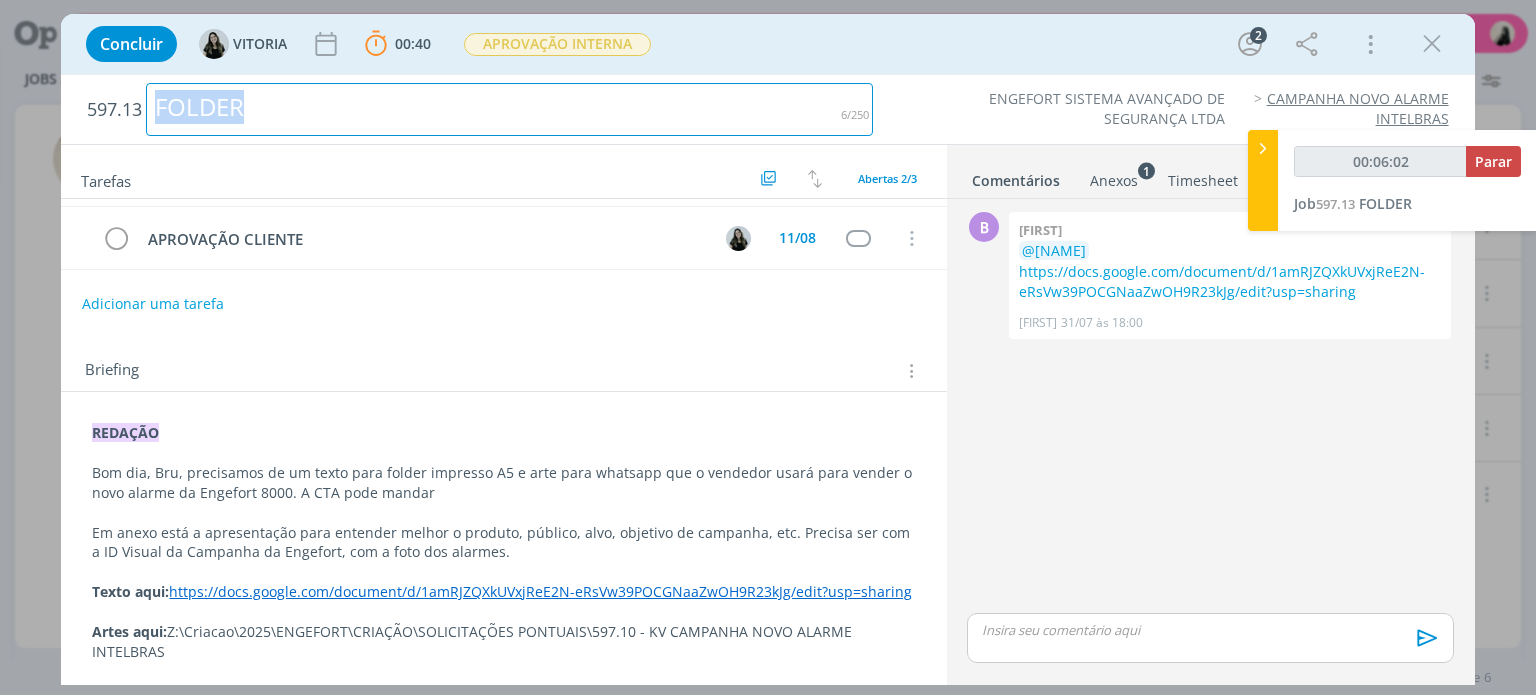 copy on "FOLDER" 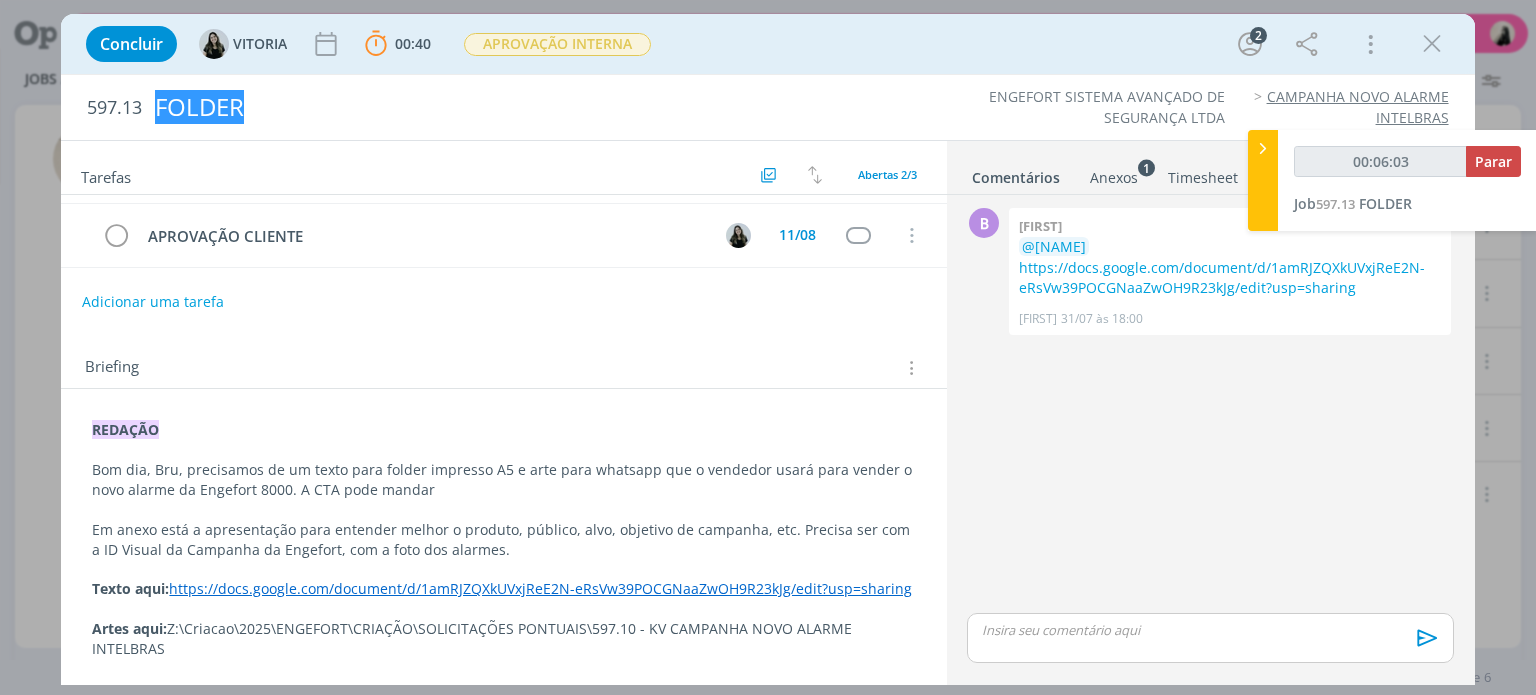 scroll, scrollTop: 51, scrollLeft: 0, axis: vertical 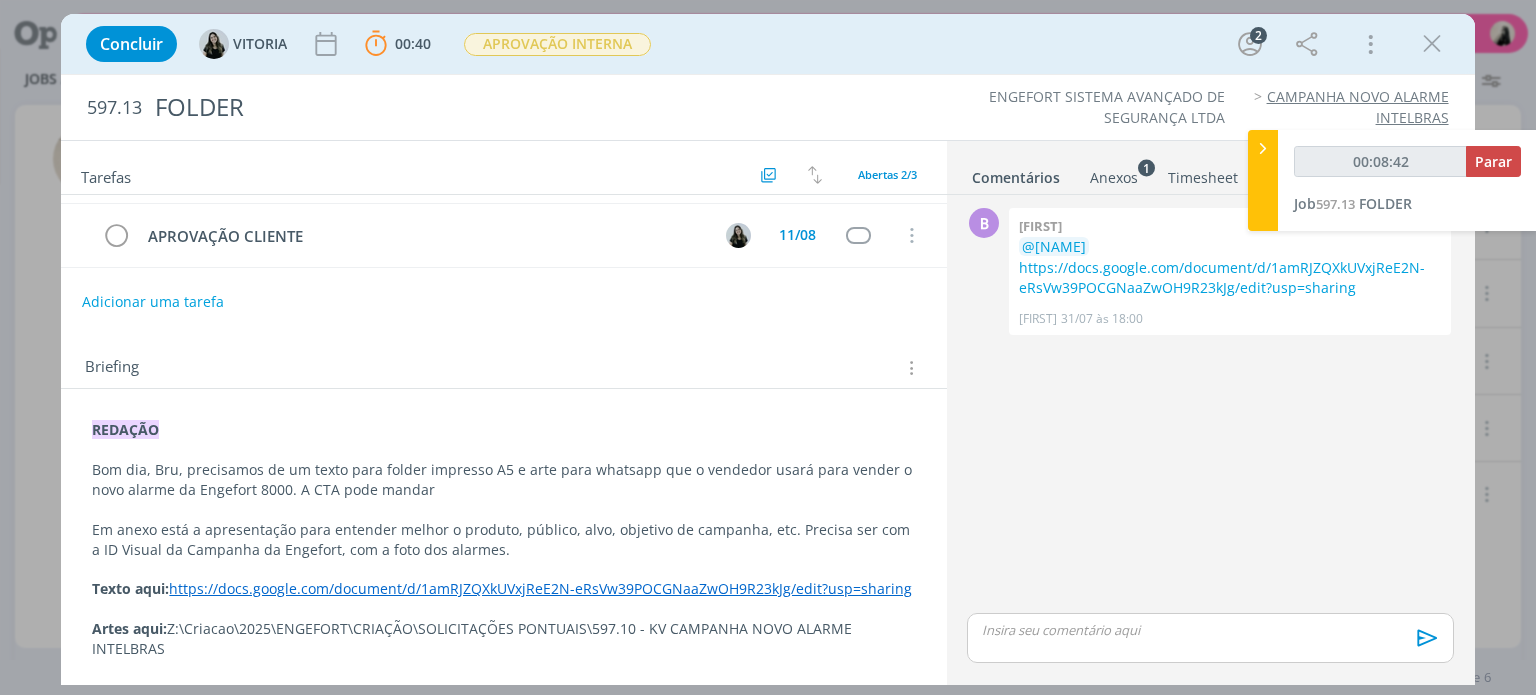 click on "https://docs.google.com/document/d/1amRJZQXkUVxjReE2N-eRsVw39POCGNaaZwOH9R23kJg/edit?usp=sharing" at bounding box center (540, 588) 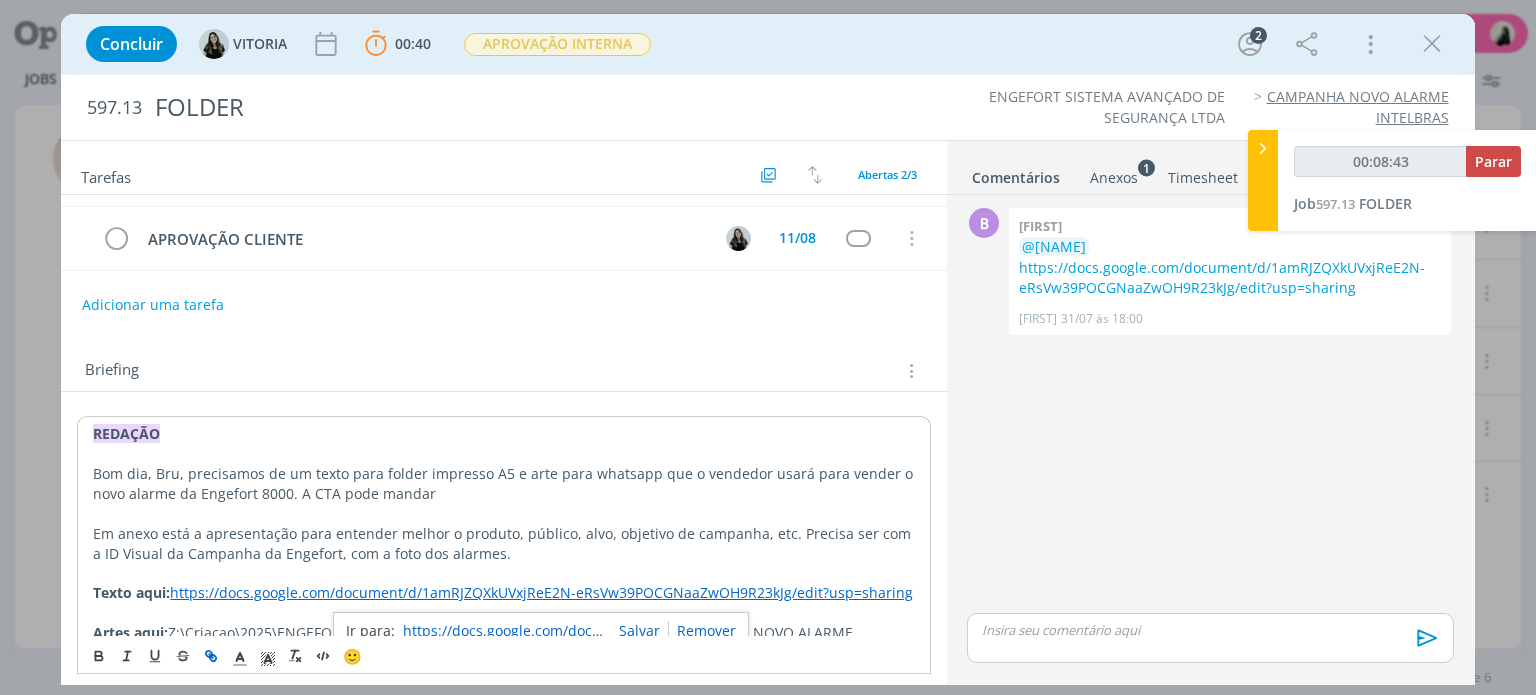 click on "https://docs.google.com/document/d/1amRJZQXkUVxjReE2N-eRsVw39POCGNaaZwOH9R23kJg/edit?usp=sharing" at bounding box center (503, 631) 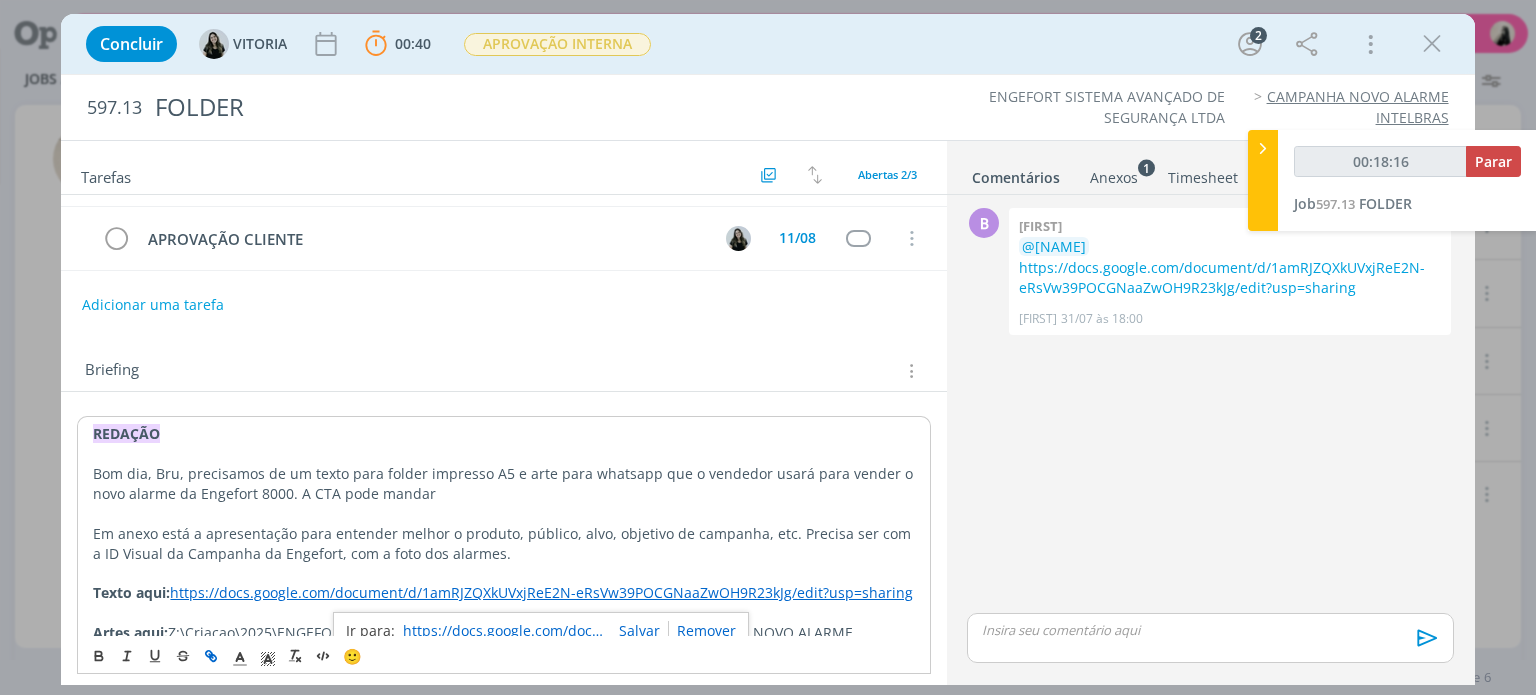 click at bounding box center [1432, 44] 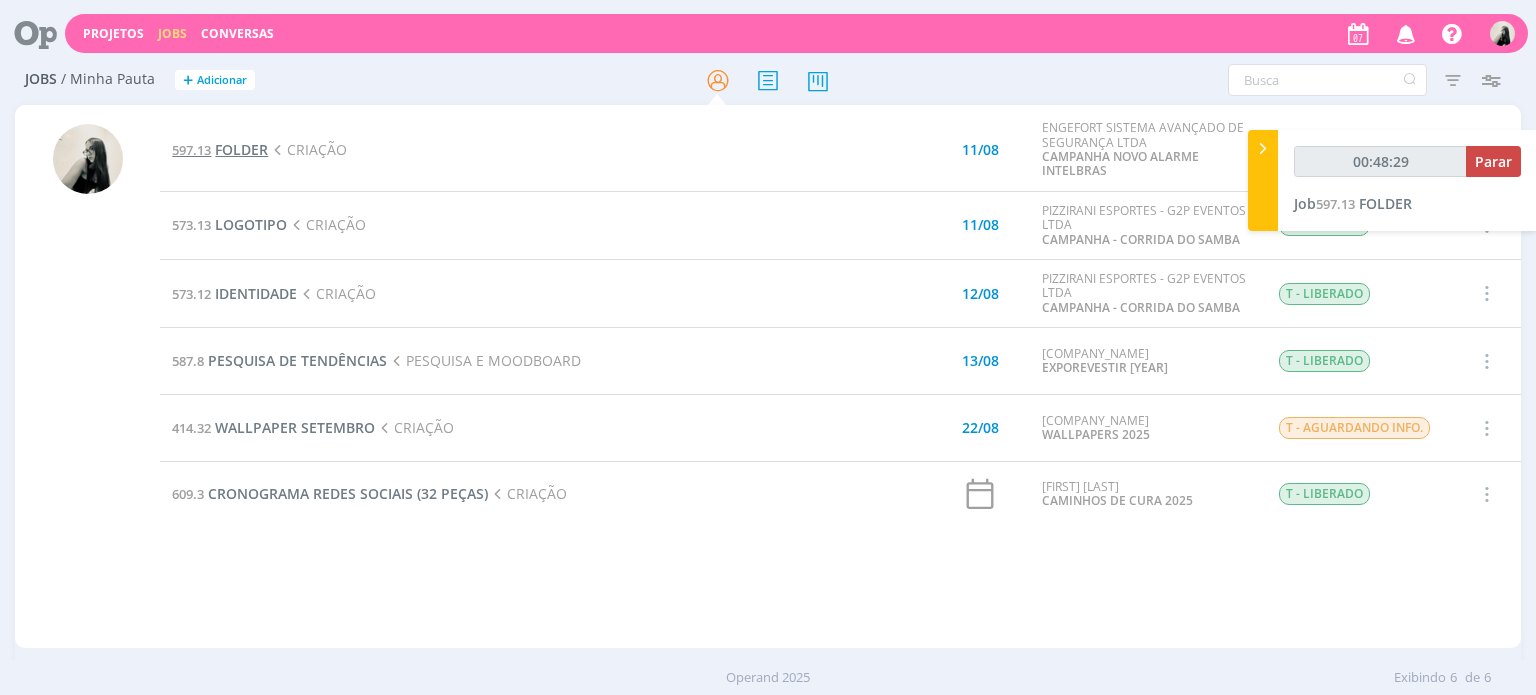 click on "FOLDER" at bounding box center [241, 149] 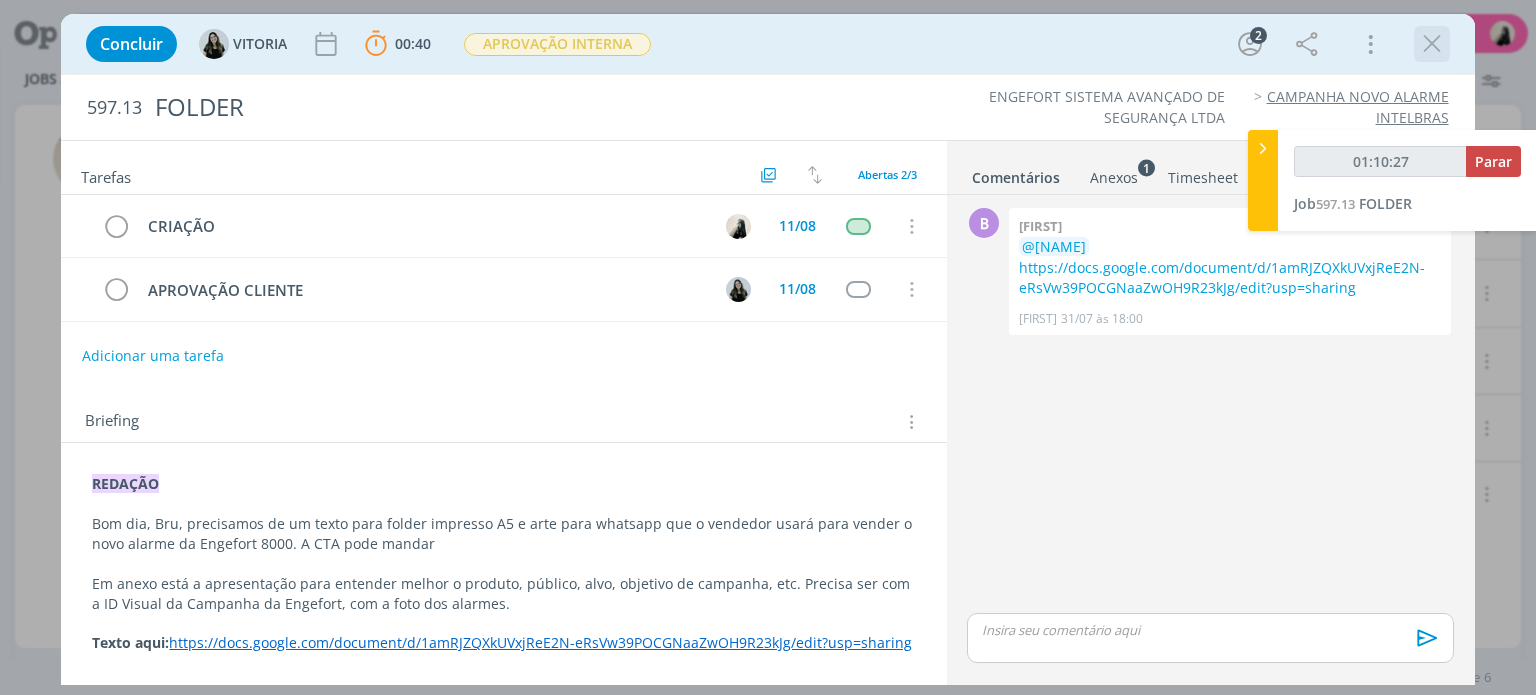 click at bounding box center [1432, 44] 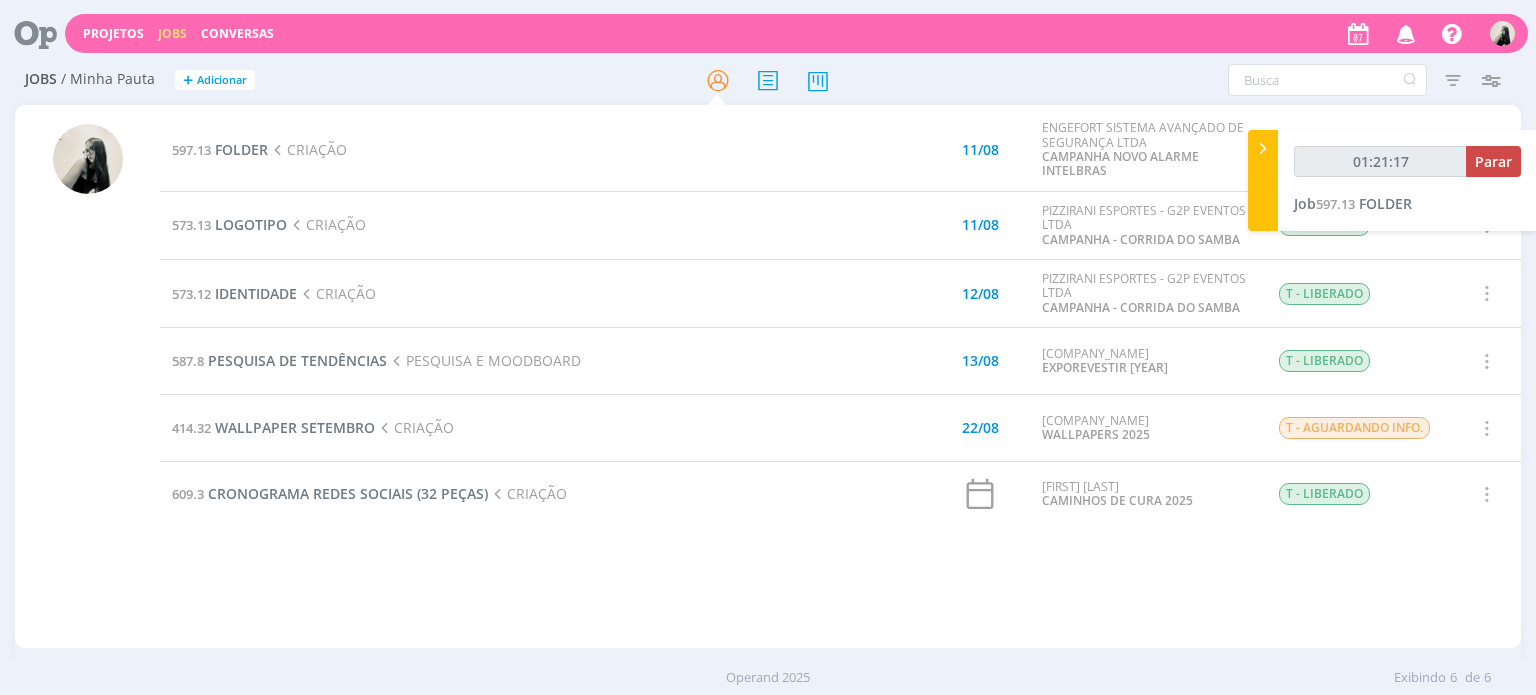 click on "573.13 LOGOTIPO  CRIAÇÃO" at bounding box center (485, 225) 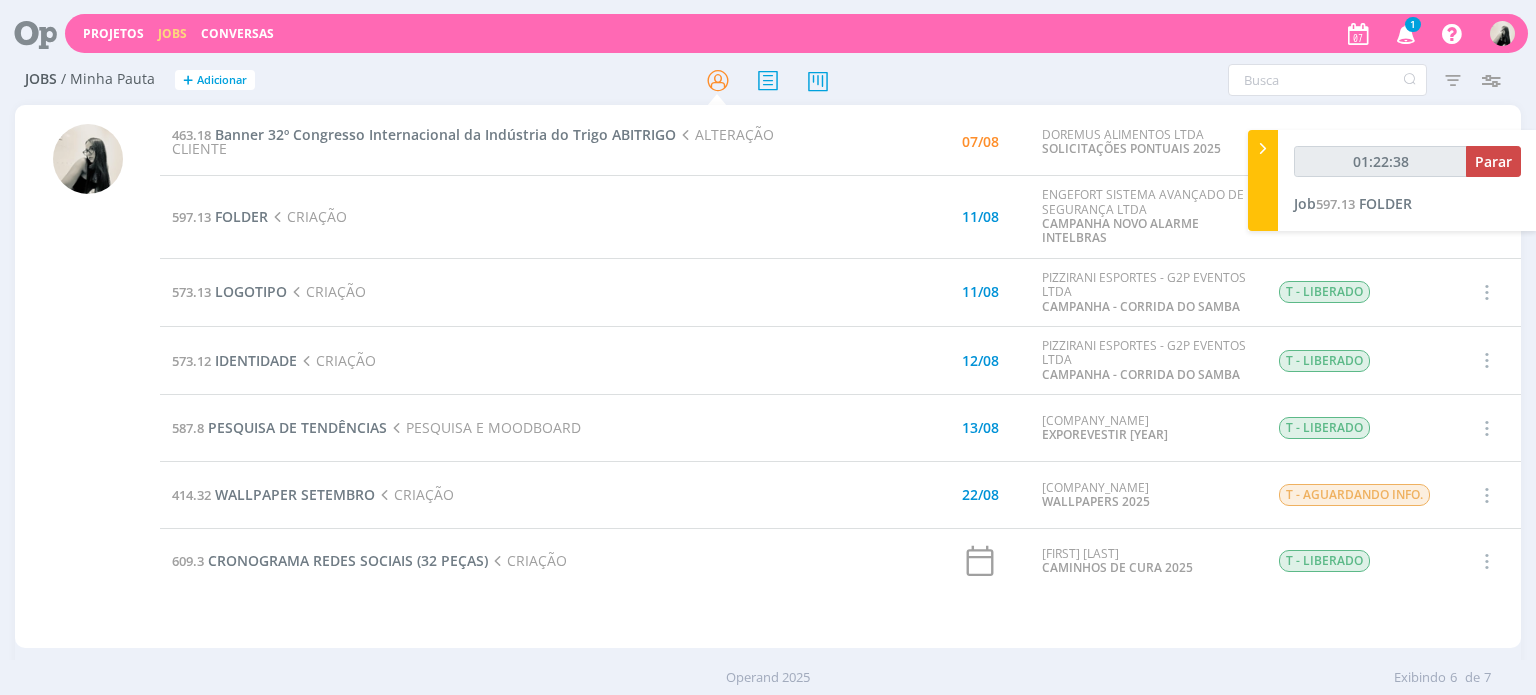click on "597.13 FOLDER  CRIAÇÃO" at bounding box center (485, 217) 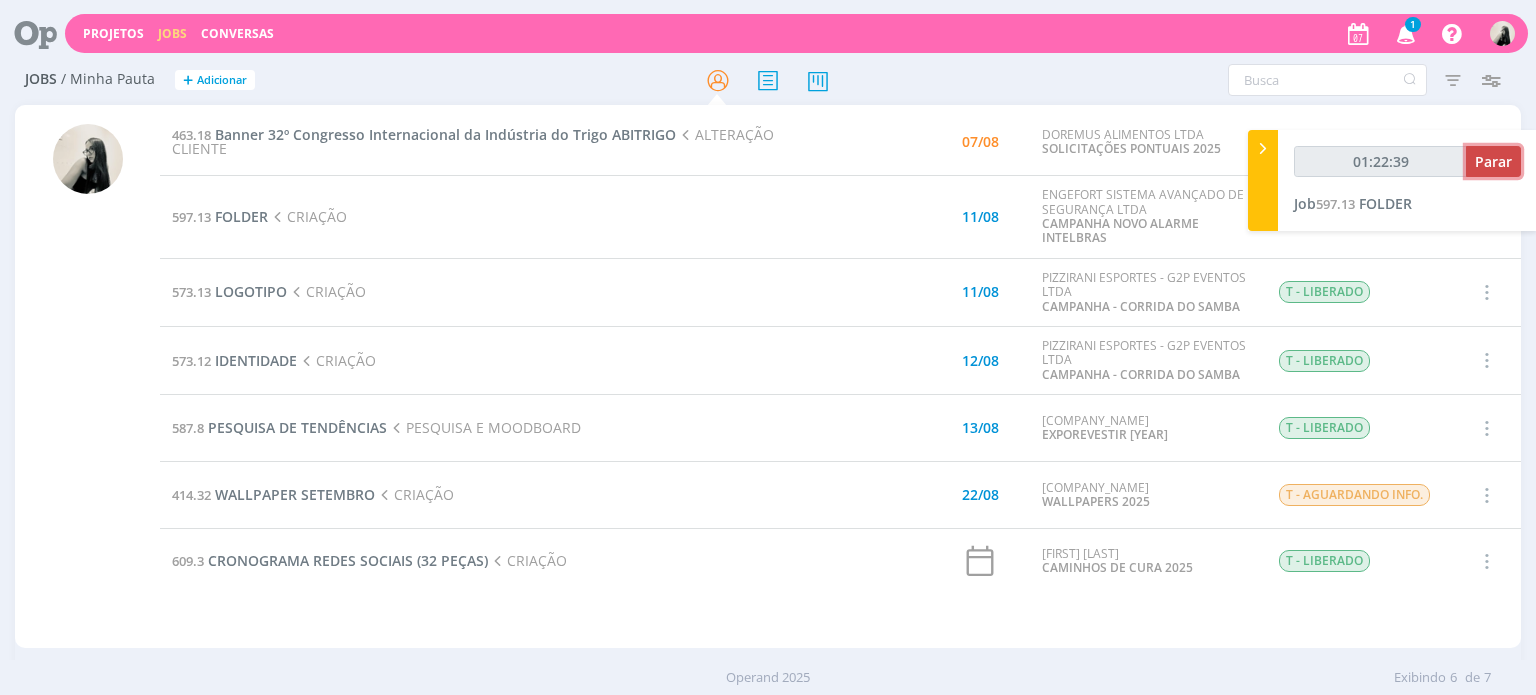 click on "Parar" at bounding box center [1493, 161] 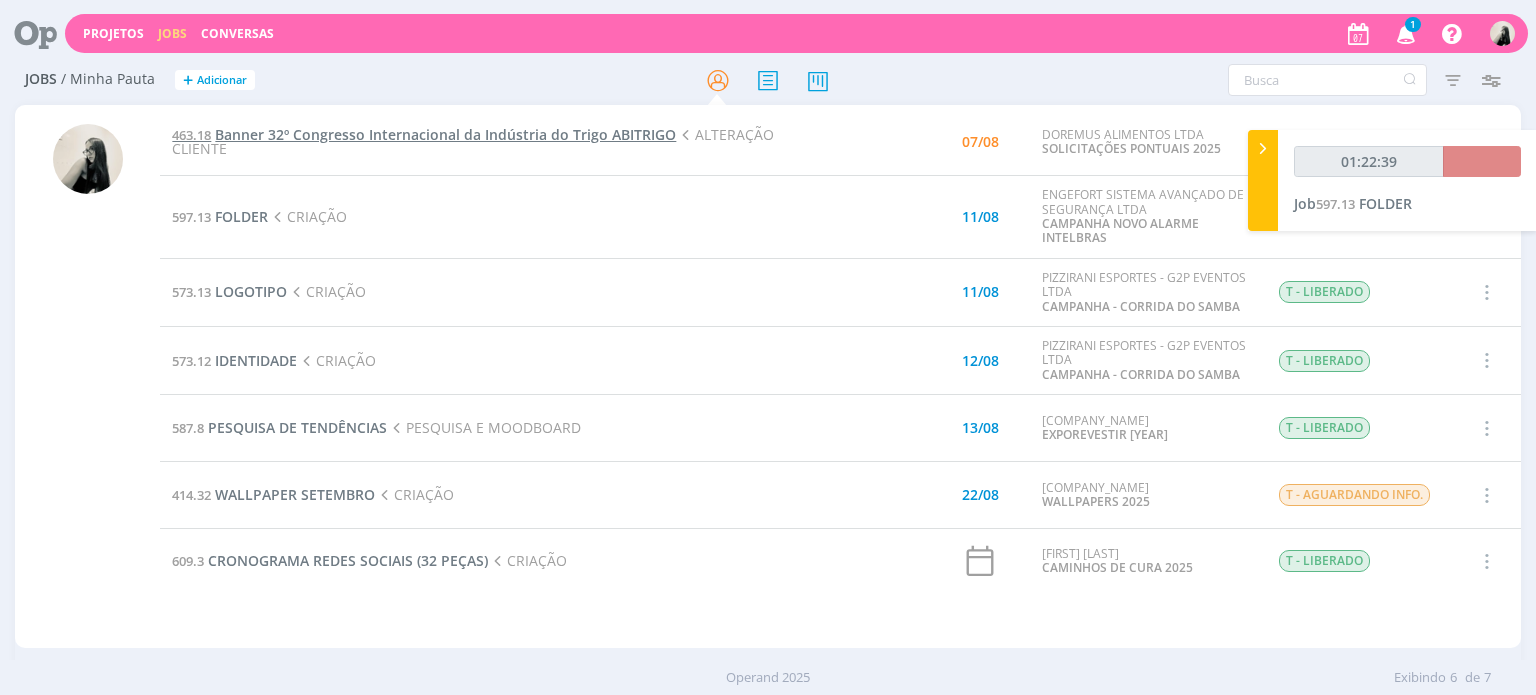 click on "Banner 32º Congresso Internacional da Indústria do Trigo  ABITRIGO" at bounding box center (445, 134) 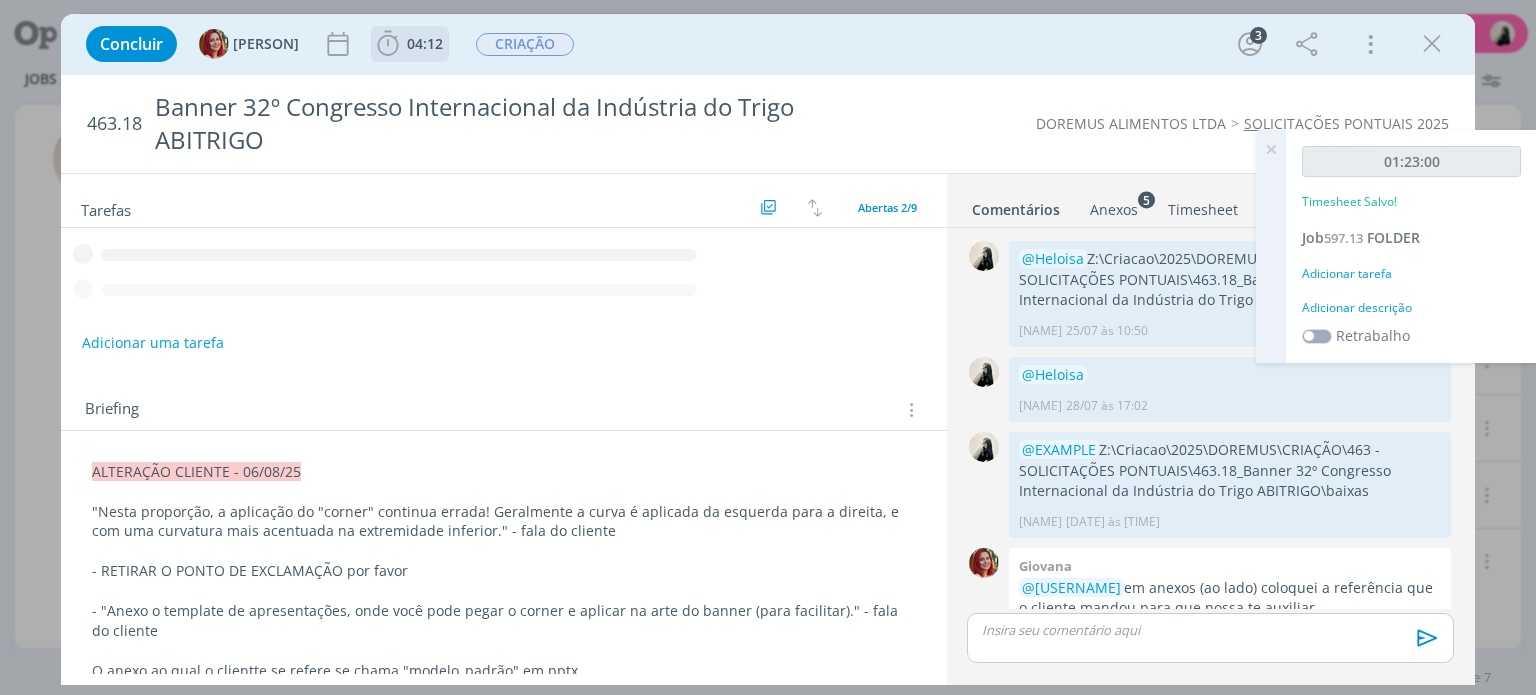 scroll, scrollTop: 397, scrollLeft: 0, axis: vertical 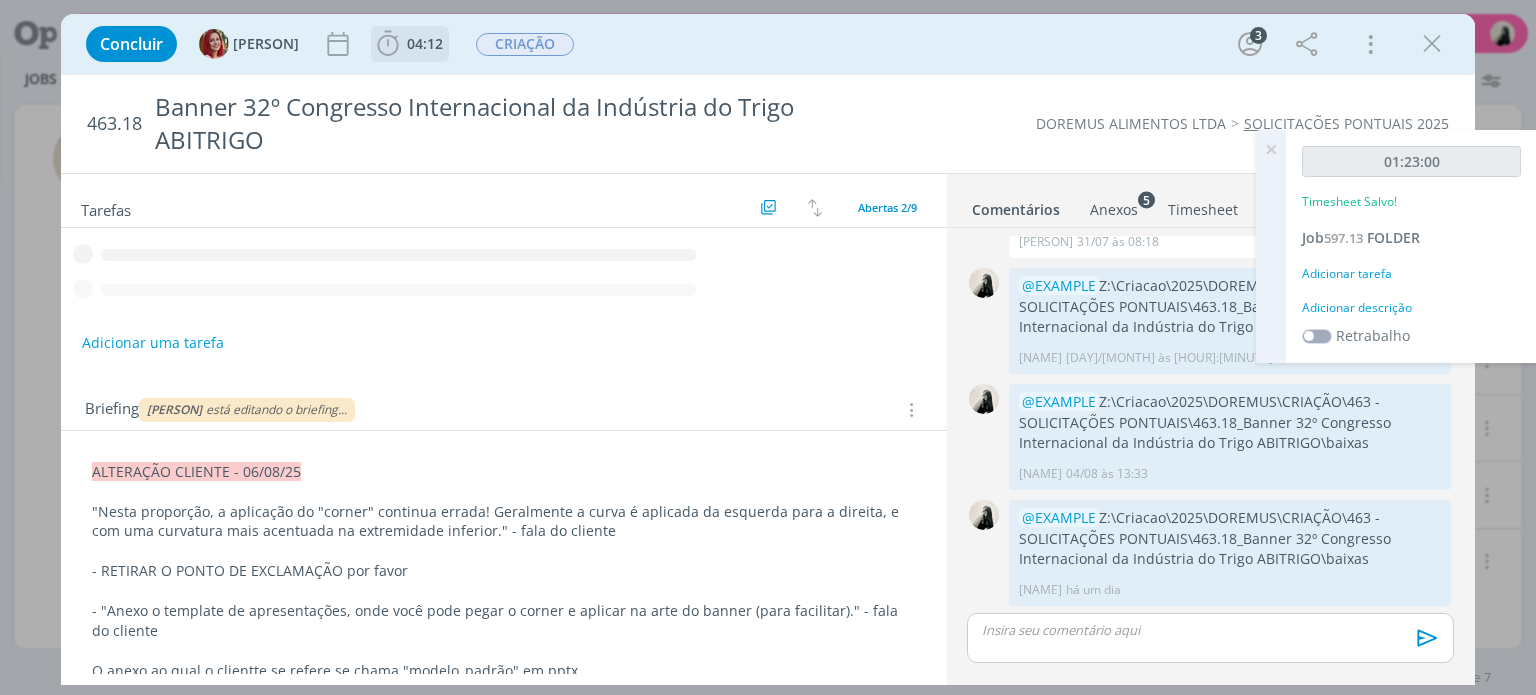 click 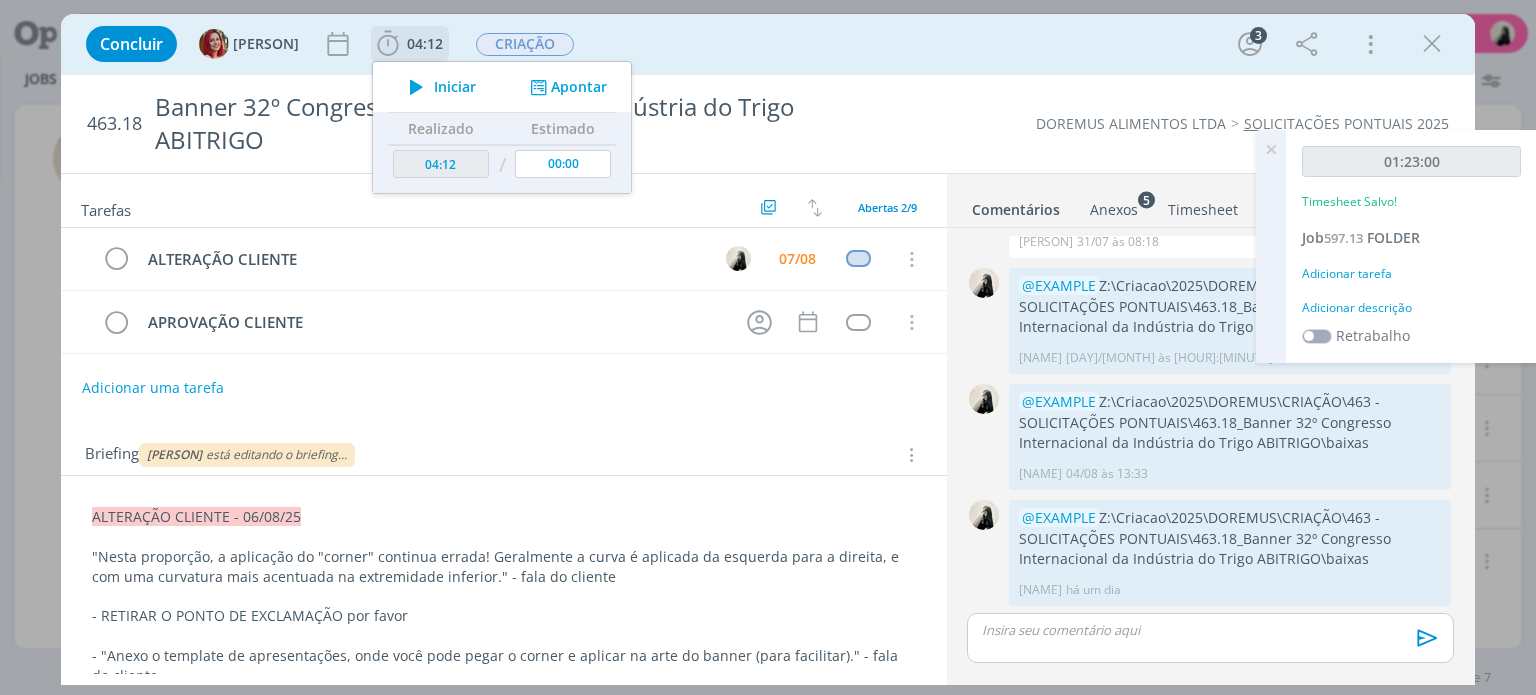 click at bounding box center [416, 87] 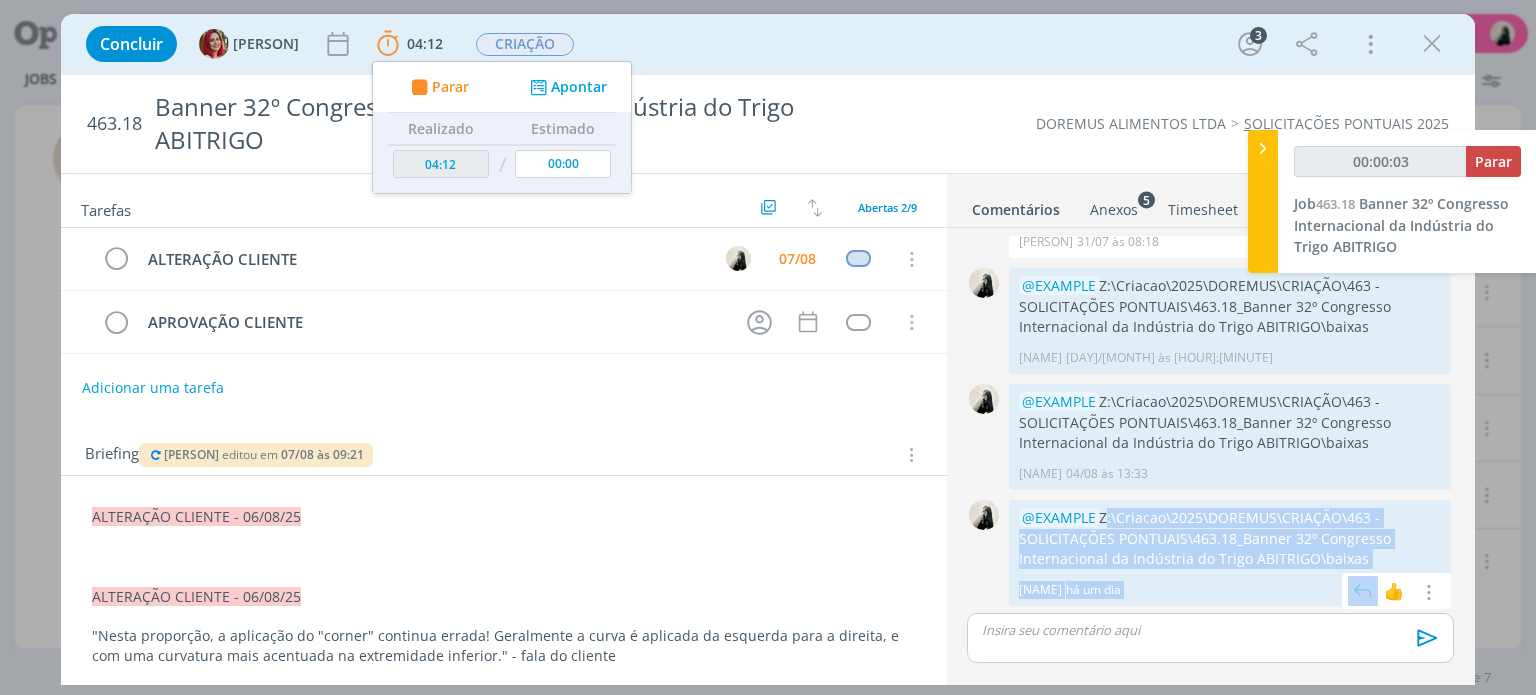 drag, startPoint x: 1103, startPoint y: 519, endPoint x: 1334, endPoint y: 573, distance: 237.22774 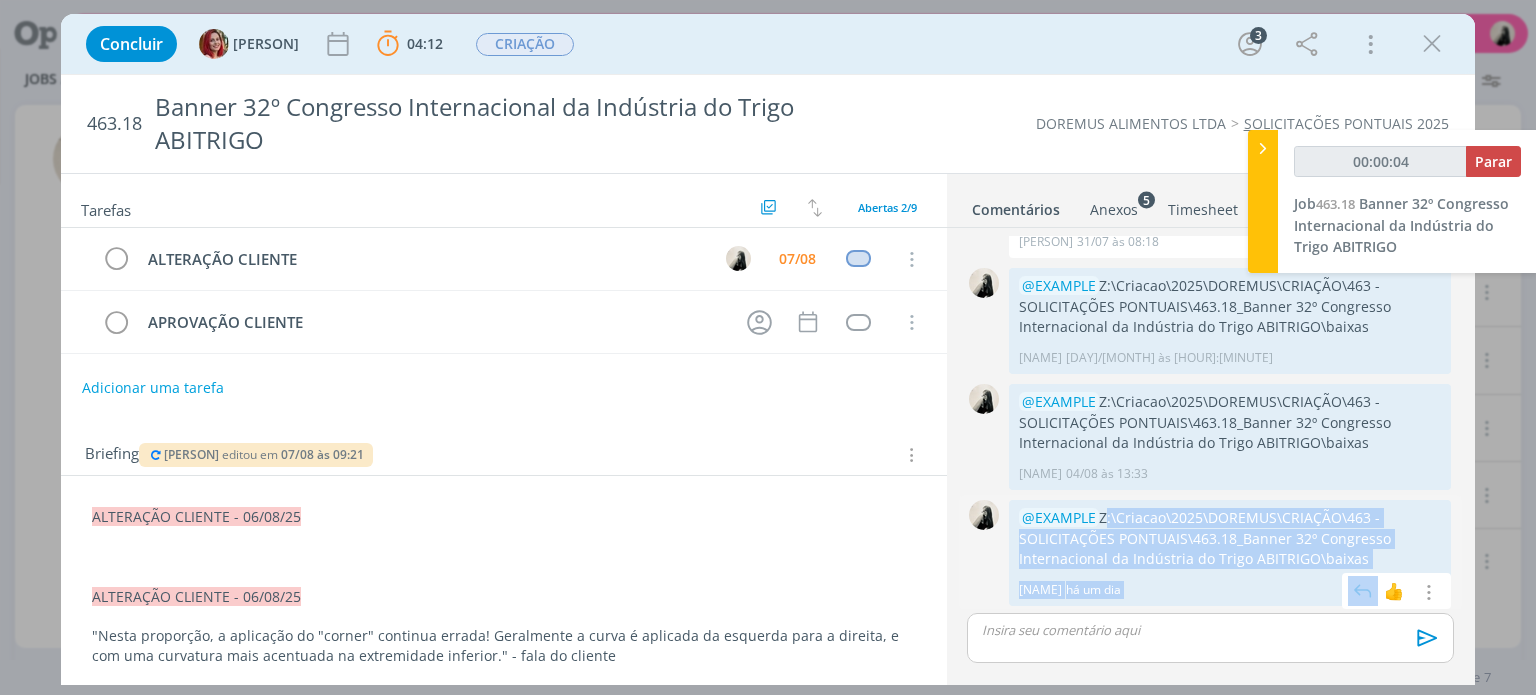 click on "@[PERSON] Z:\Criacao\2025\DOREMUS\CRIAÇÃO\463 - SOLICITAÇÕES PONTUAIS\463.18_Banner 32º Congresso Internacional da Indústria do Trigo ABITRIGO\baixas" at bounding box center (1230, 538) 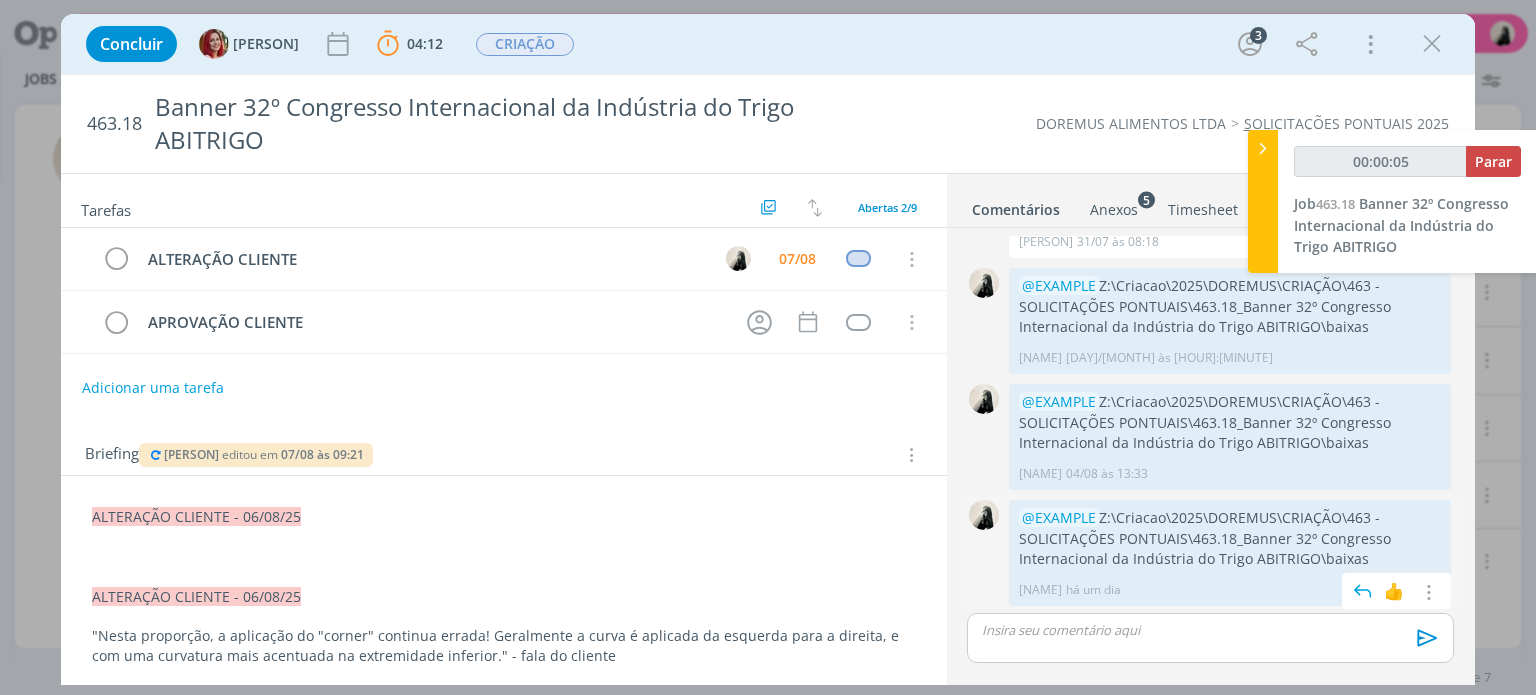 drag, startPoint x: 1286, startPoint y: 563, endPoint x: 1107, endPoint y: 510, distance: 186.68155 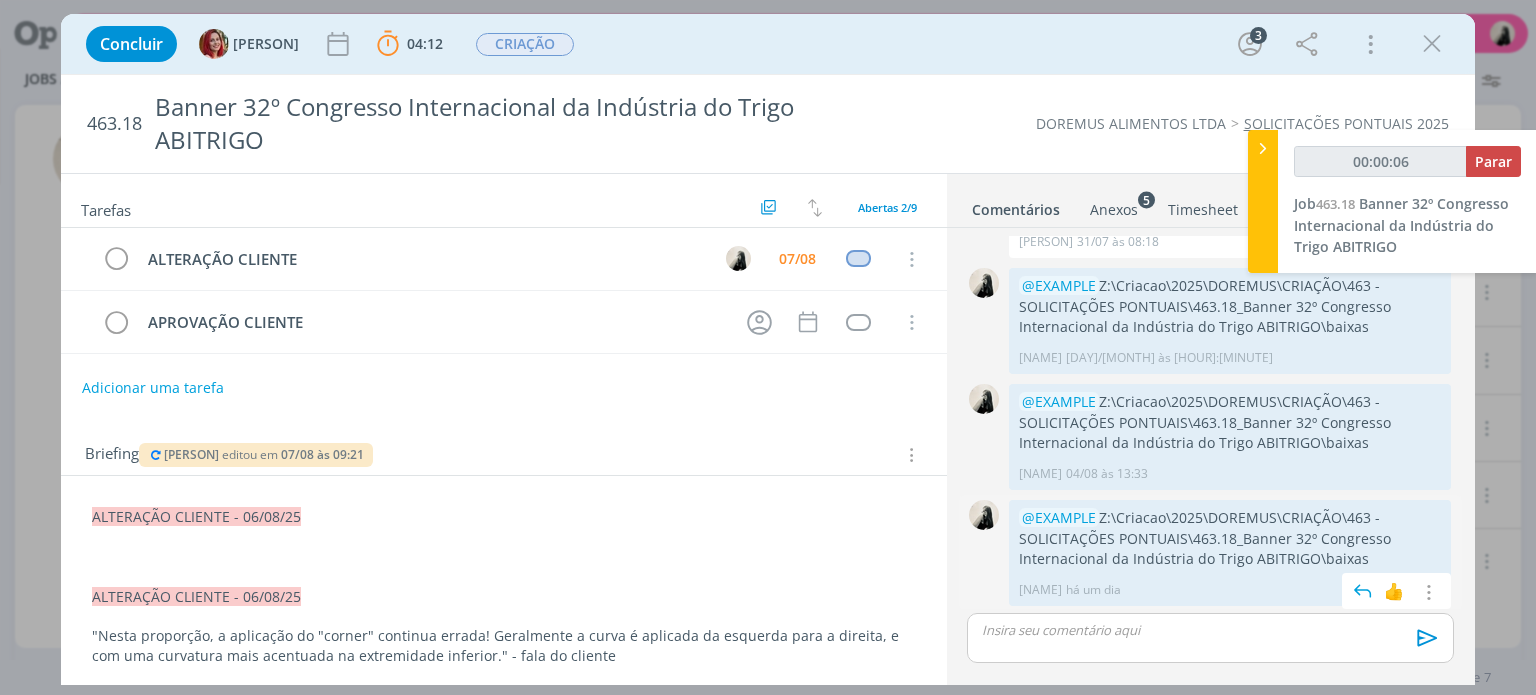 copy on "Z:\Criacao\2025\DOREMUS\CRIAÇÃO\463 - SOLICITAÇÕES PONTUAIS\463.18_Banner 32º Congresso Internacional da Indústria do Trigo ABITRIGO\baixas" 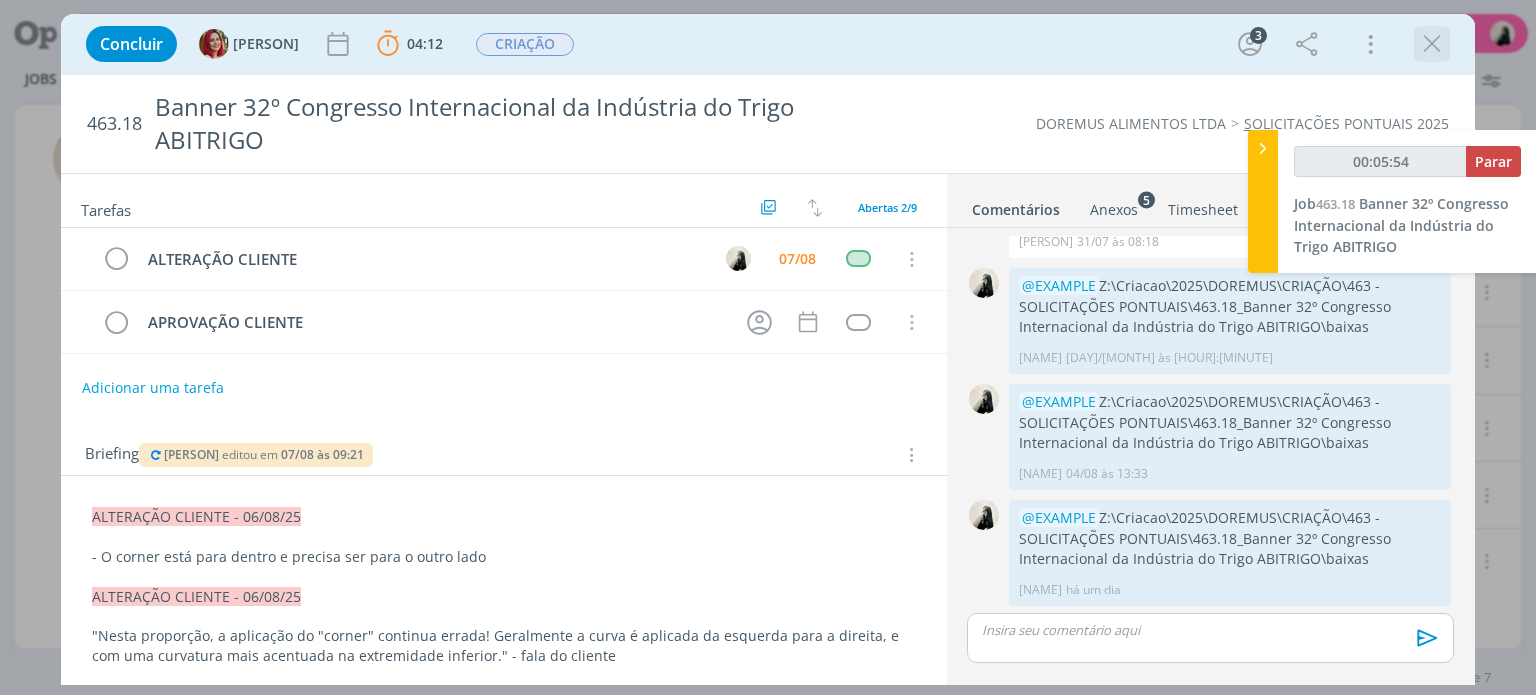 click at bounding box center (1432, 44) 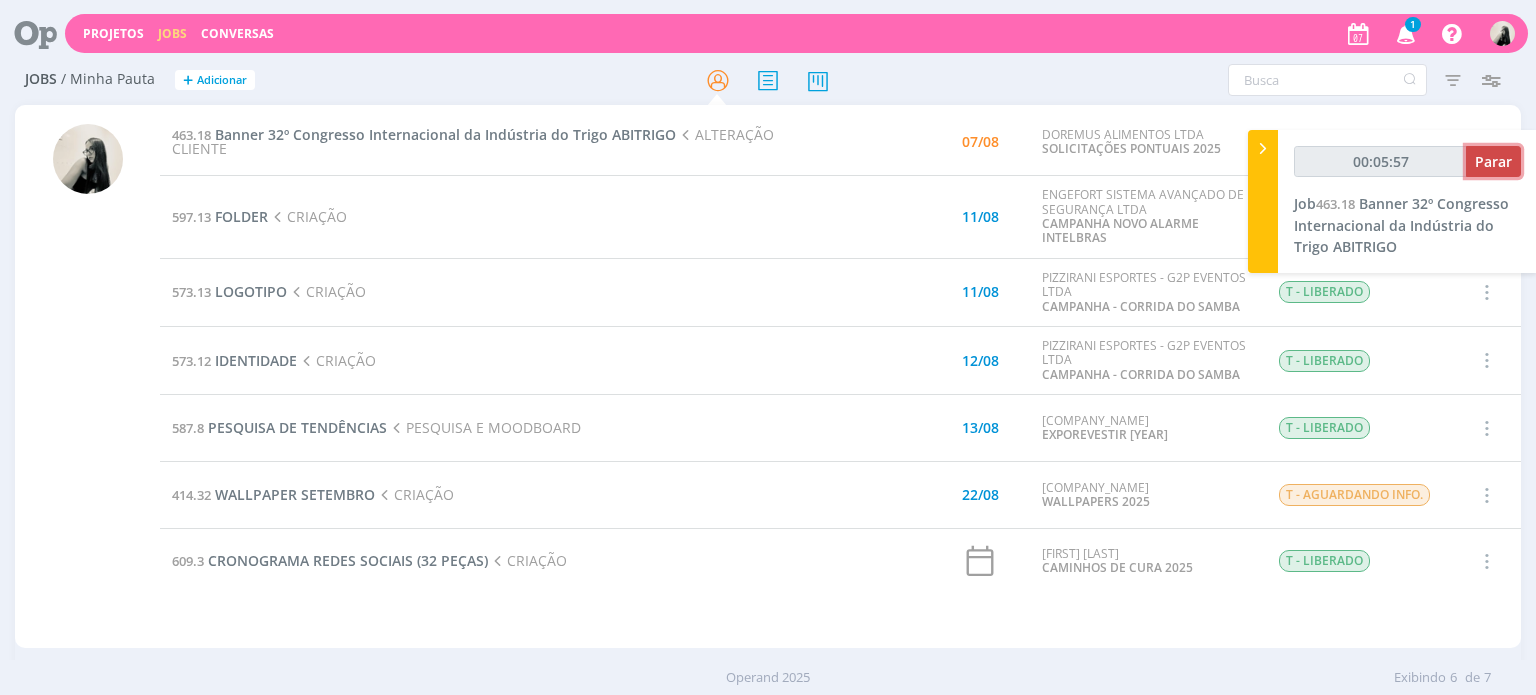click on "Parar" at bounding box center [1493, 161] 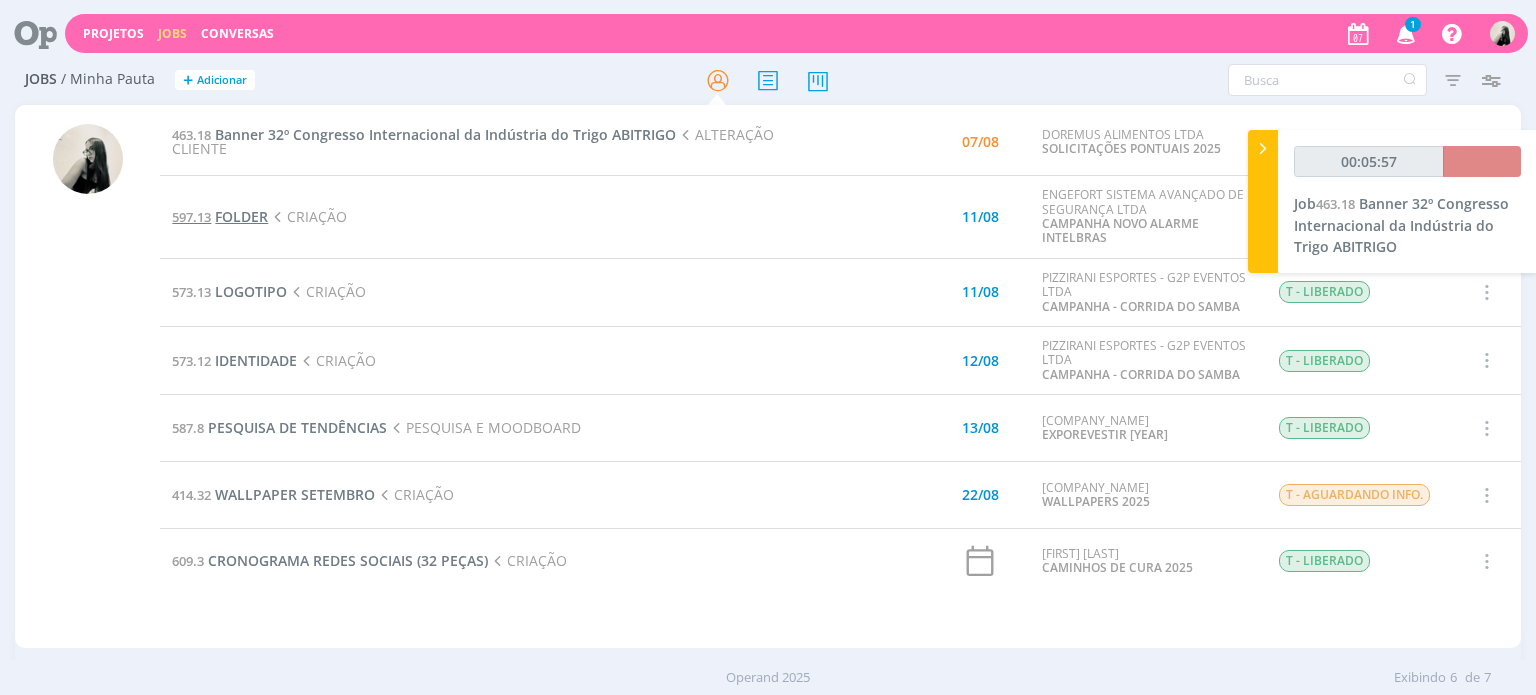 click on "FOLDER" at bounding box center (241, 216) 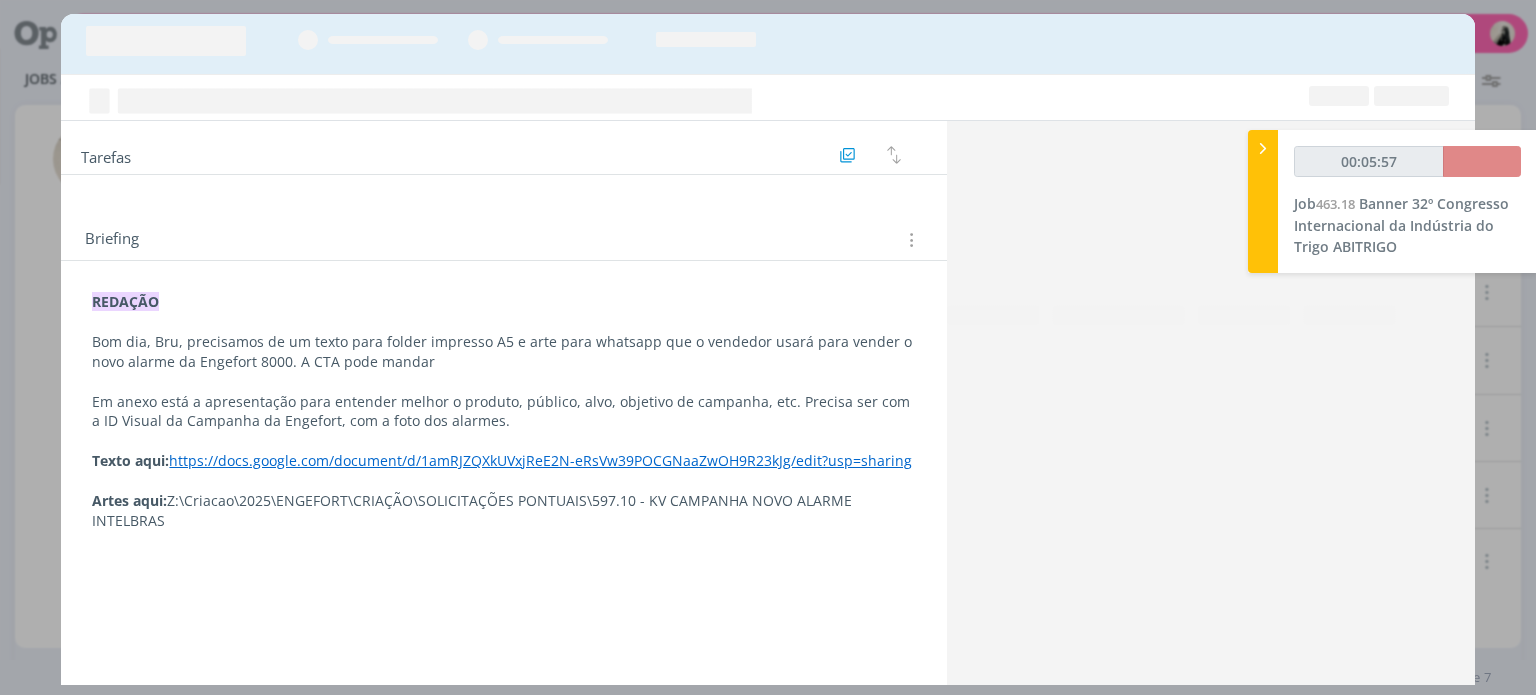 type on "00:06:00" 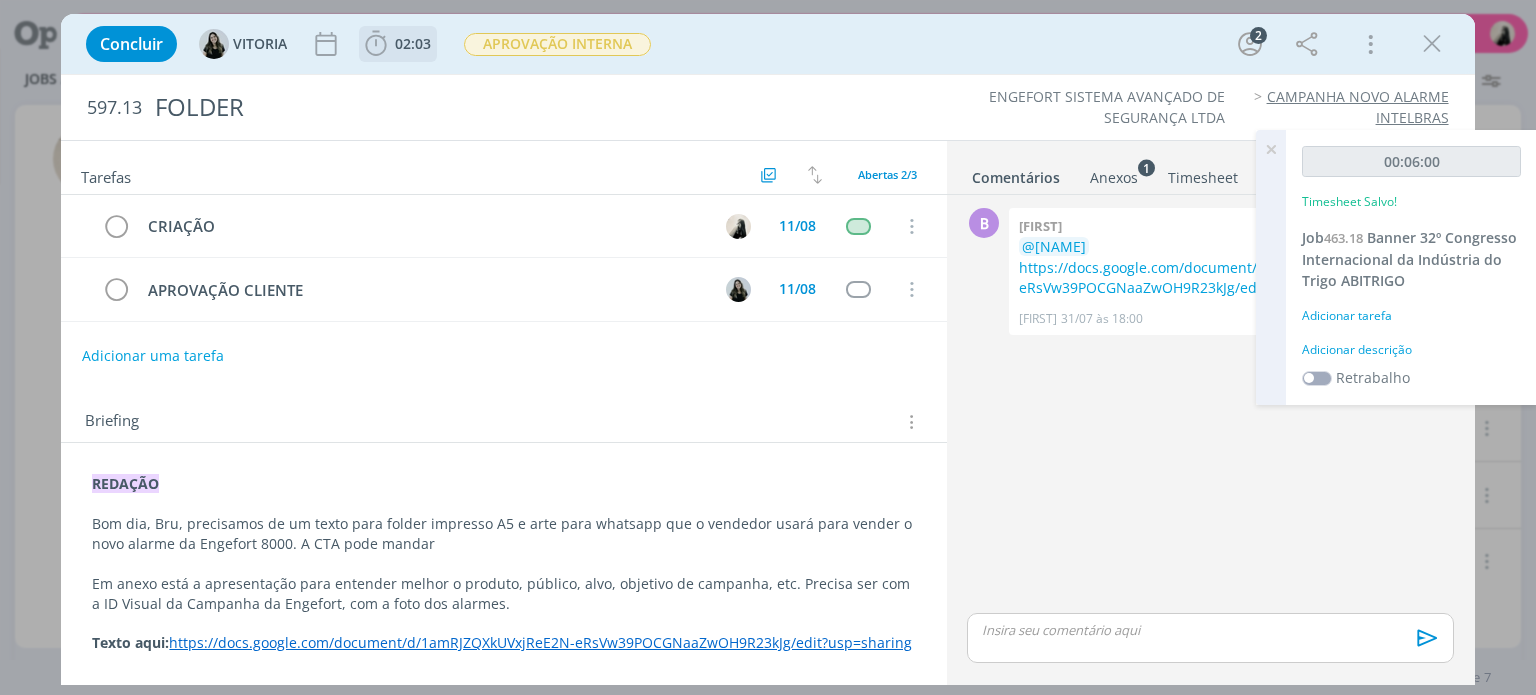 click on "02:03" at bounding box center (413, 43) 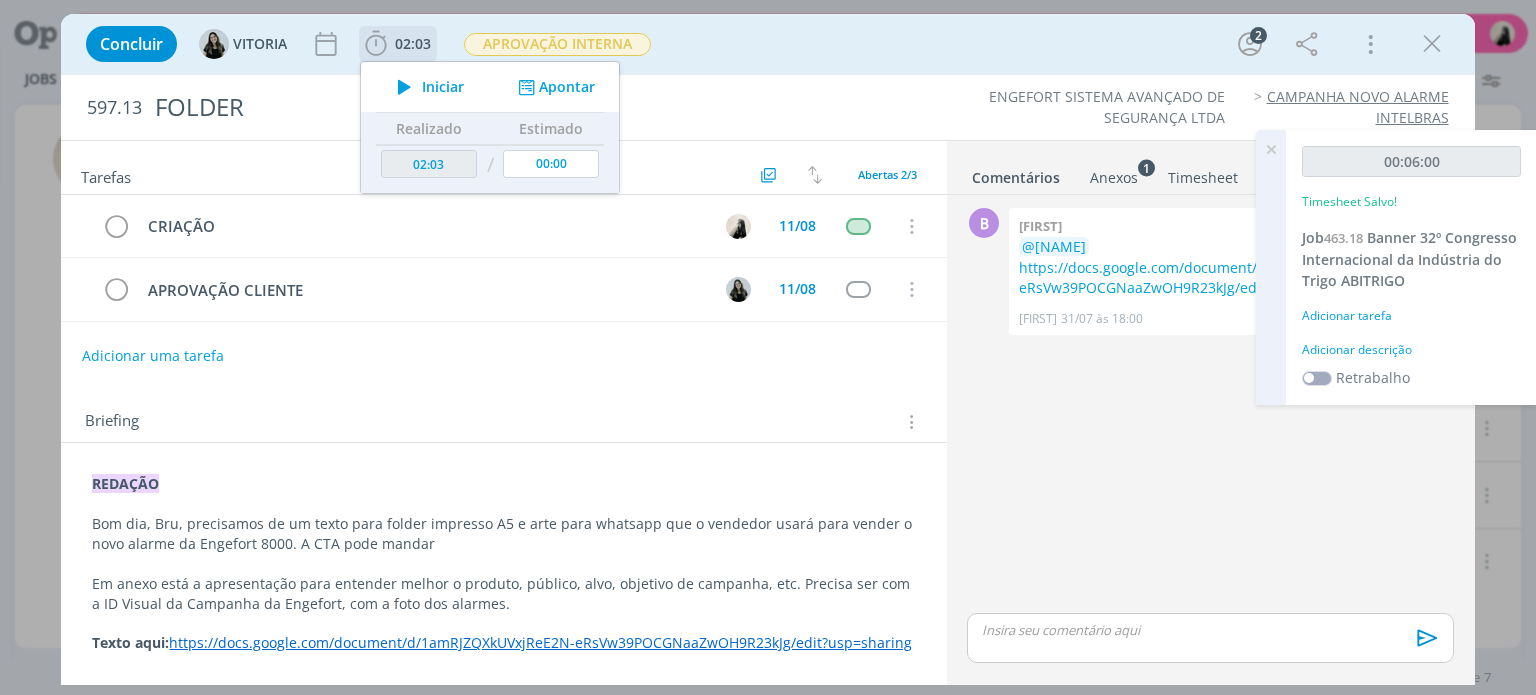 click at bounding box center [404, 87] 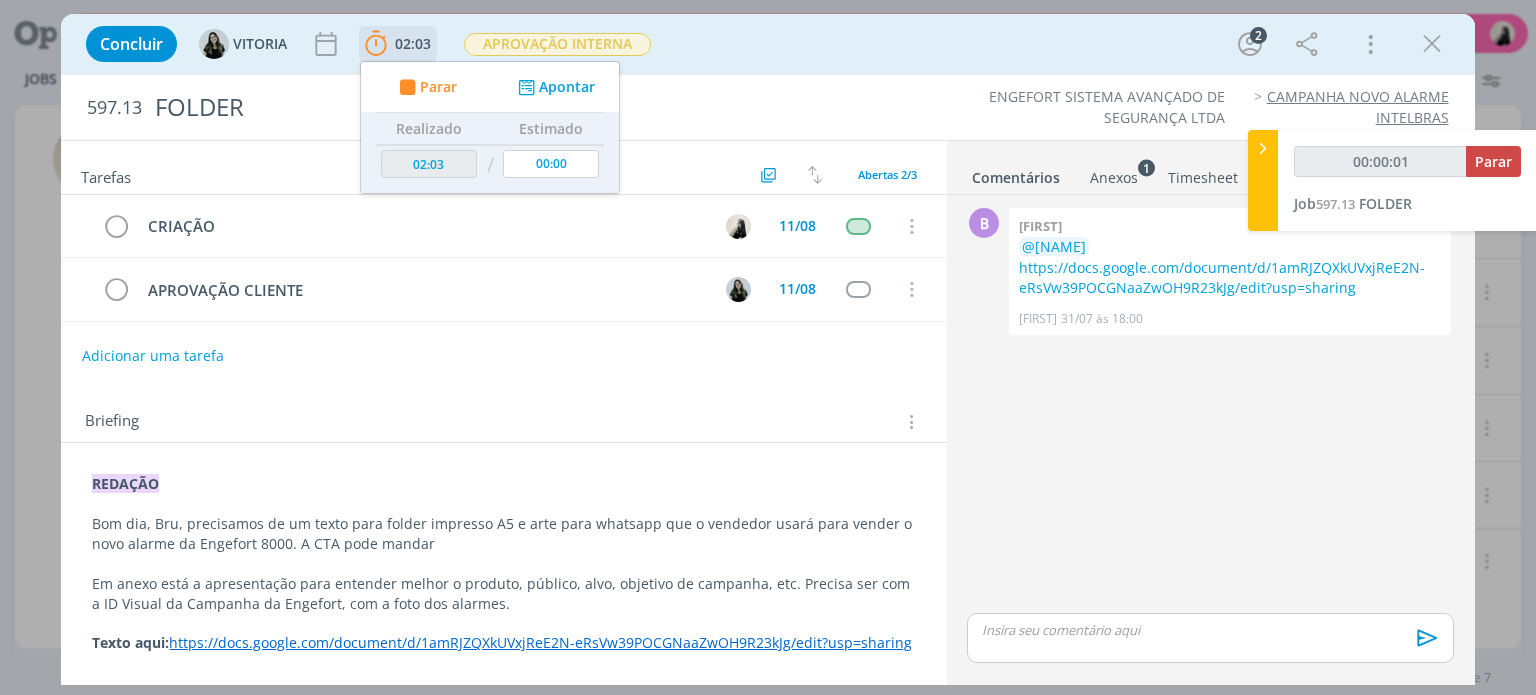 type 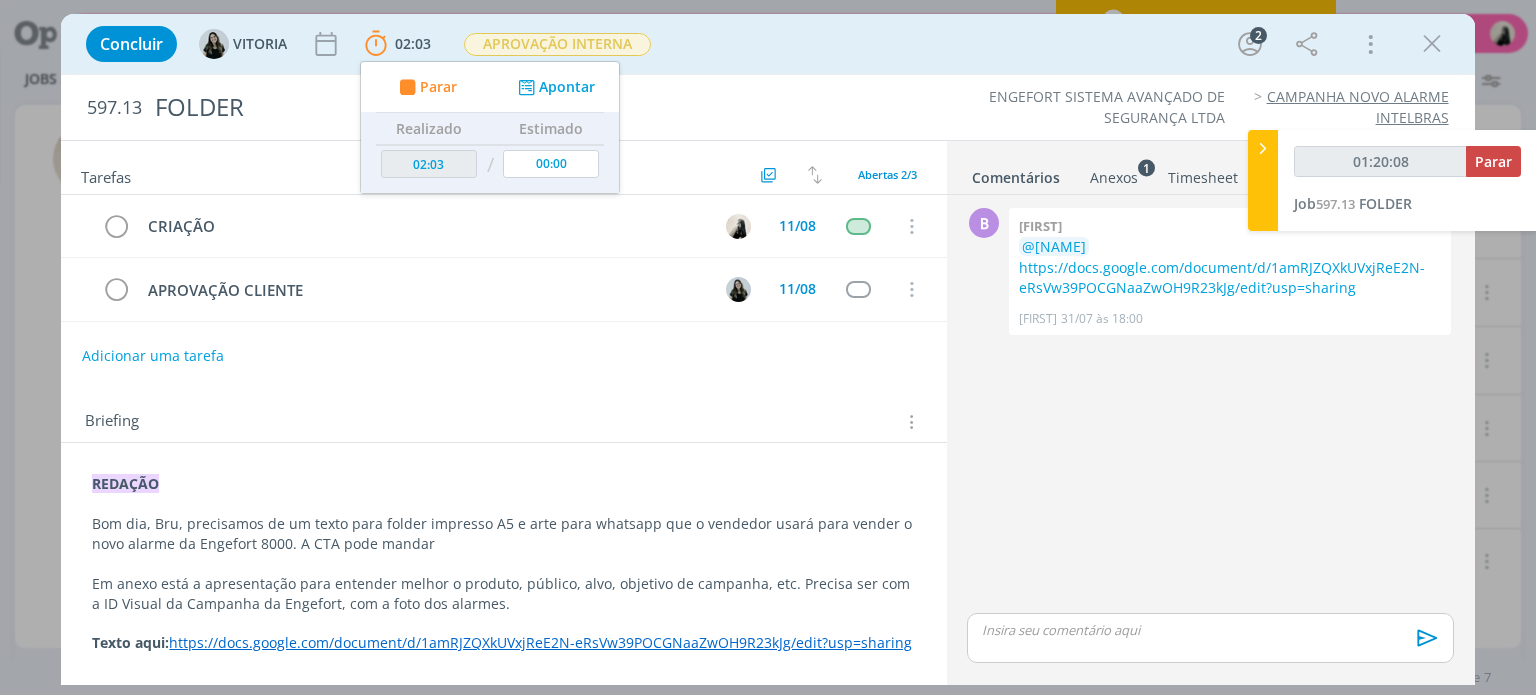 click at bounding box center [1210, 630] 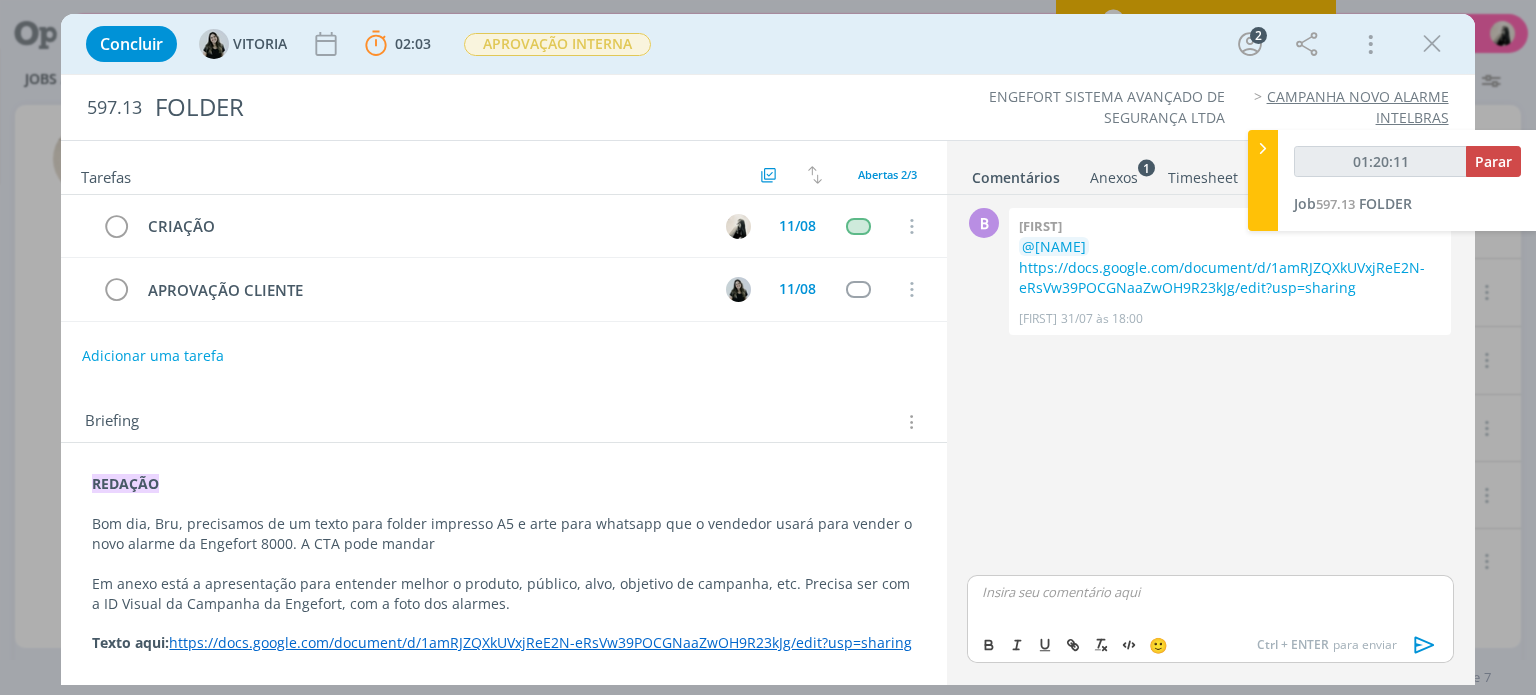 type on "01:20:12" 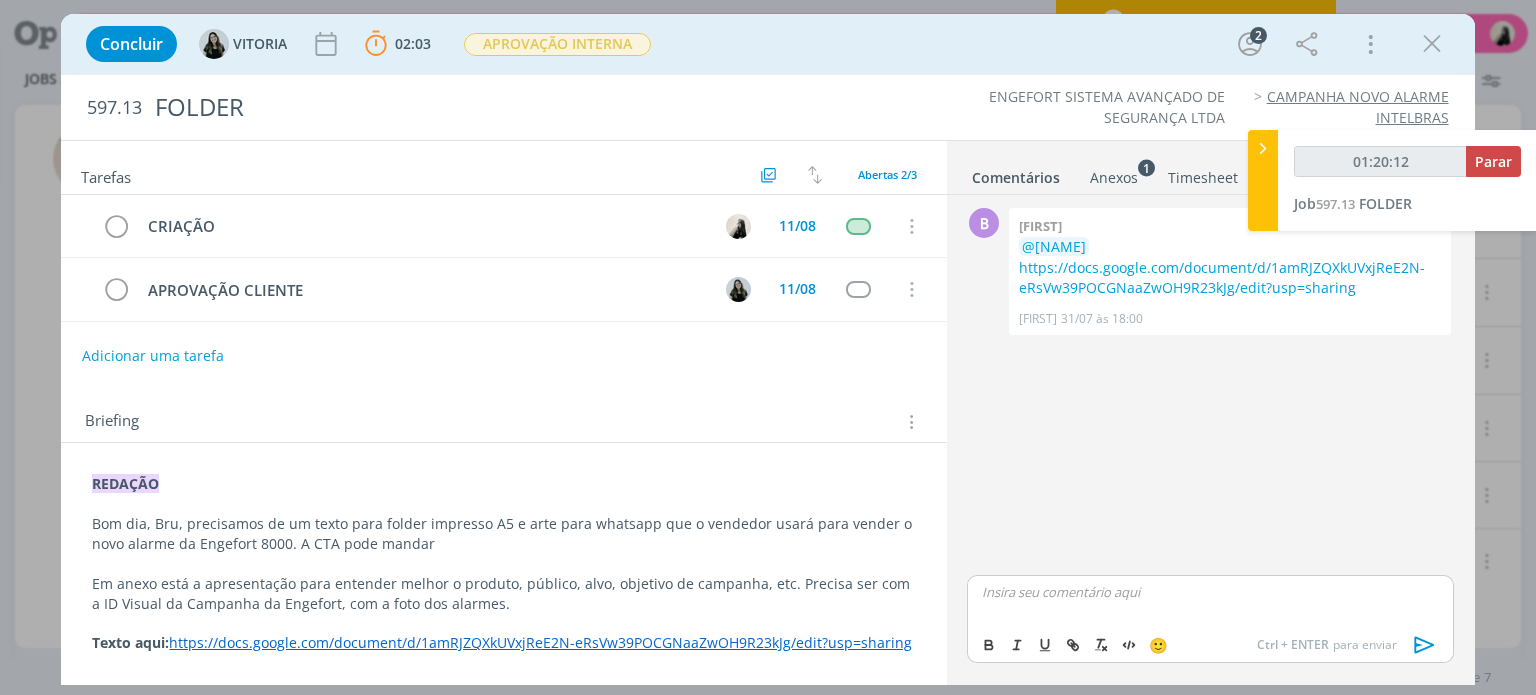 type 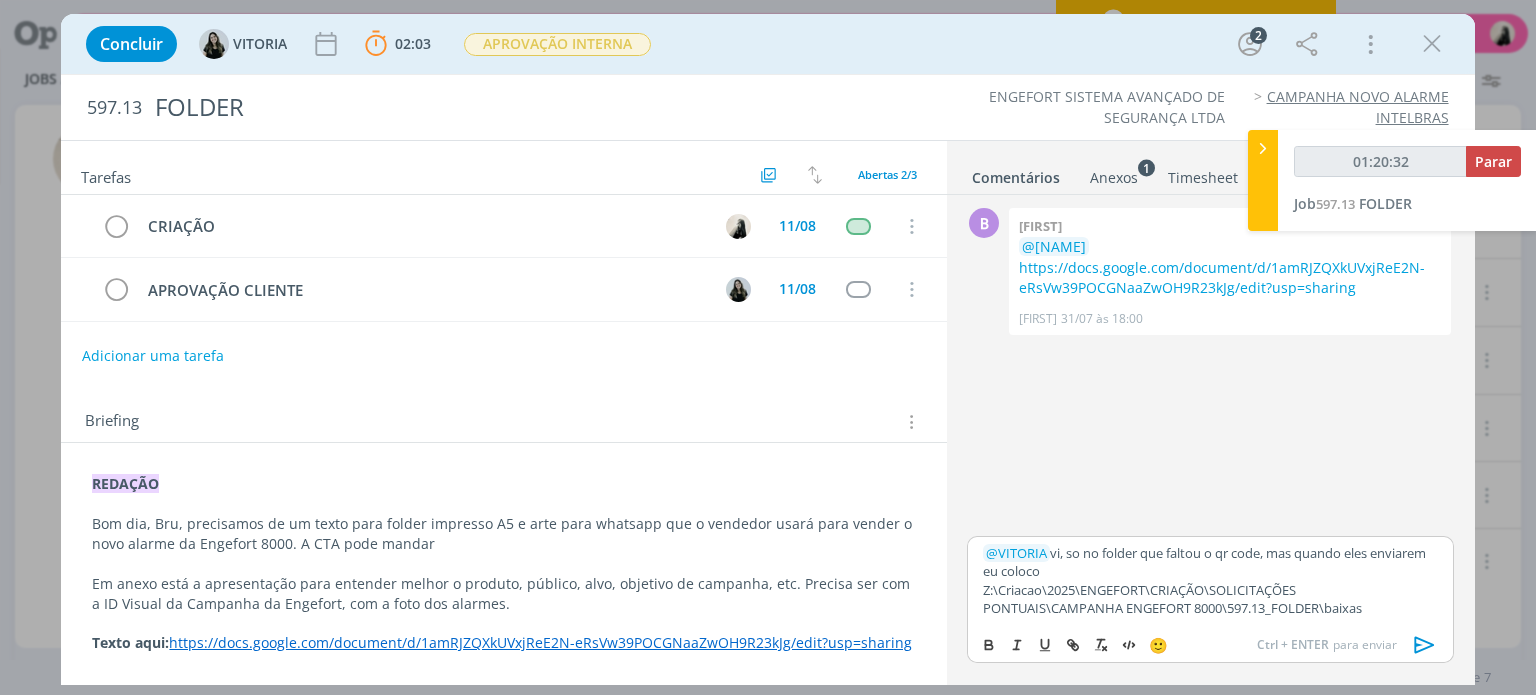 click 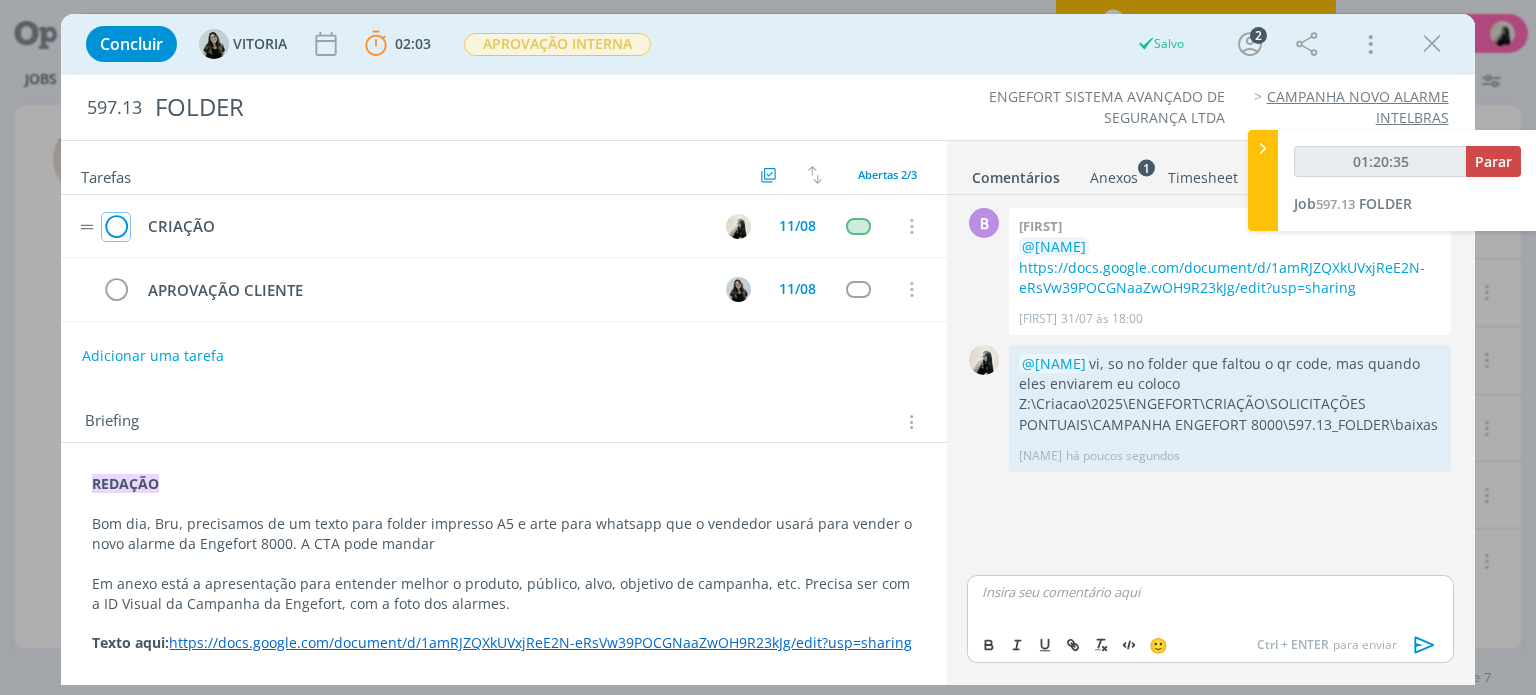 click at bounding box center (116, 227) 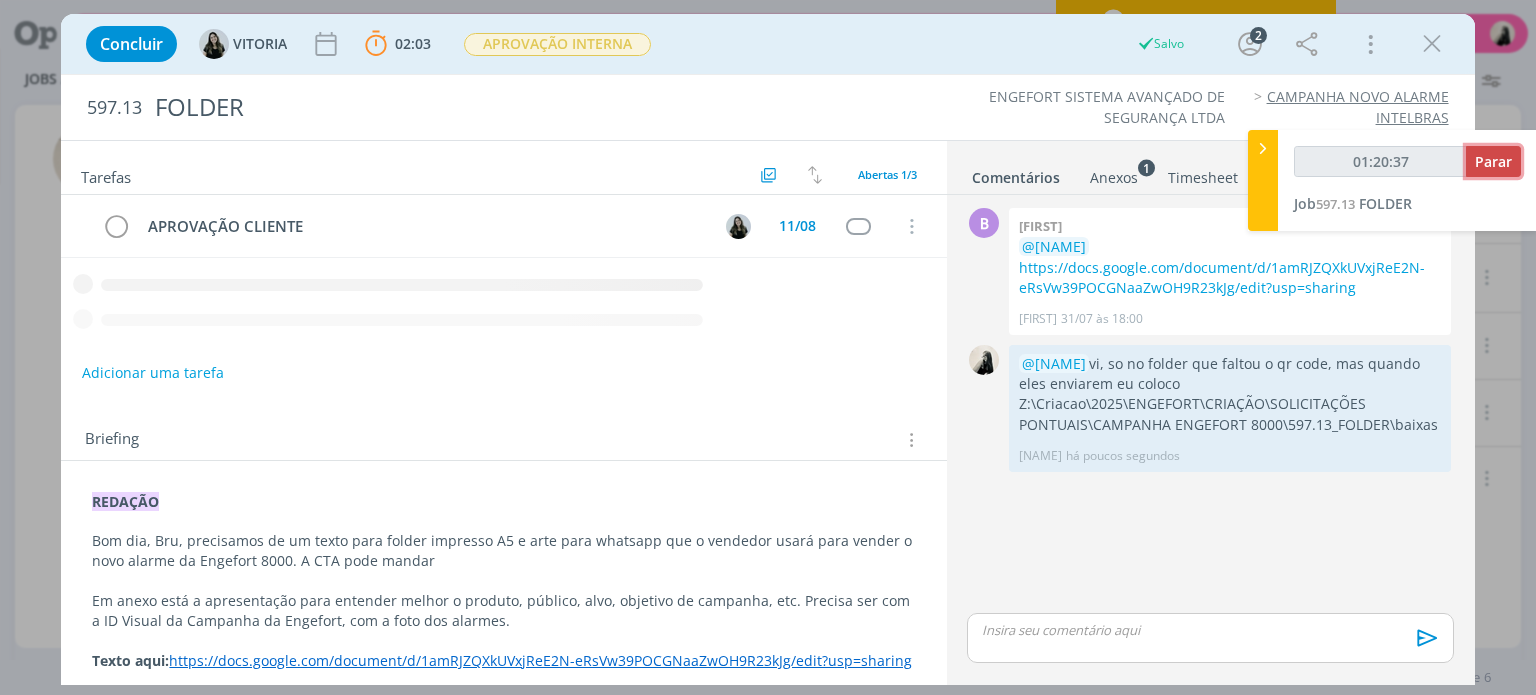 click on "Parar" at bounding box center [1493, 161] 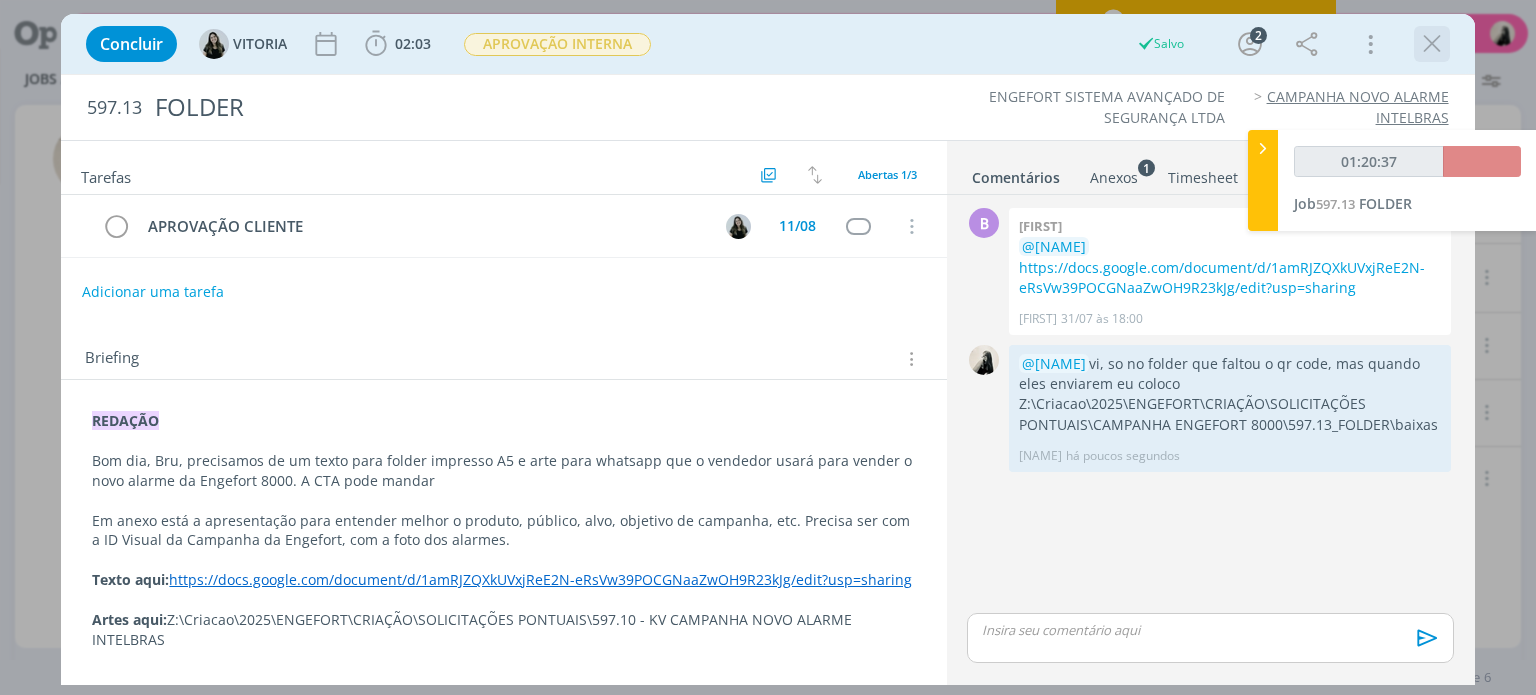 click at bounding box center [1432, 44] 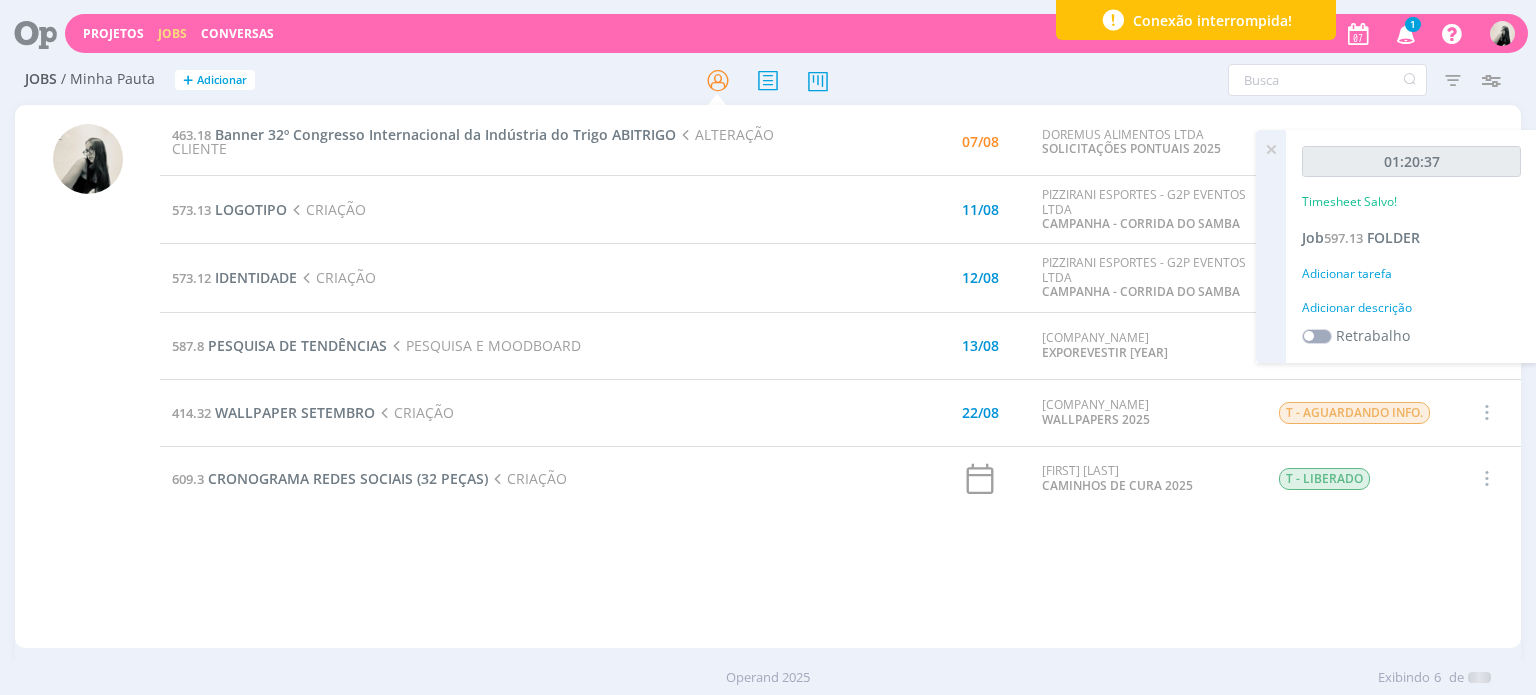type on "01:21:00" 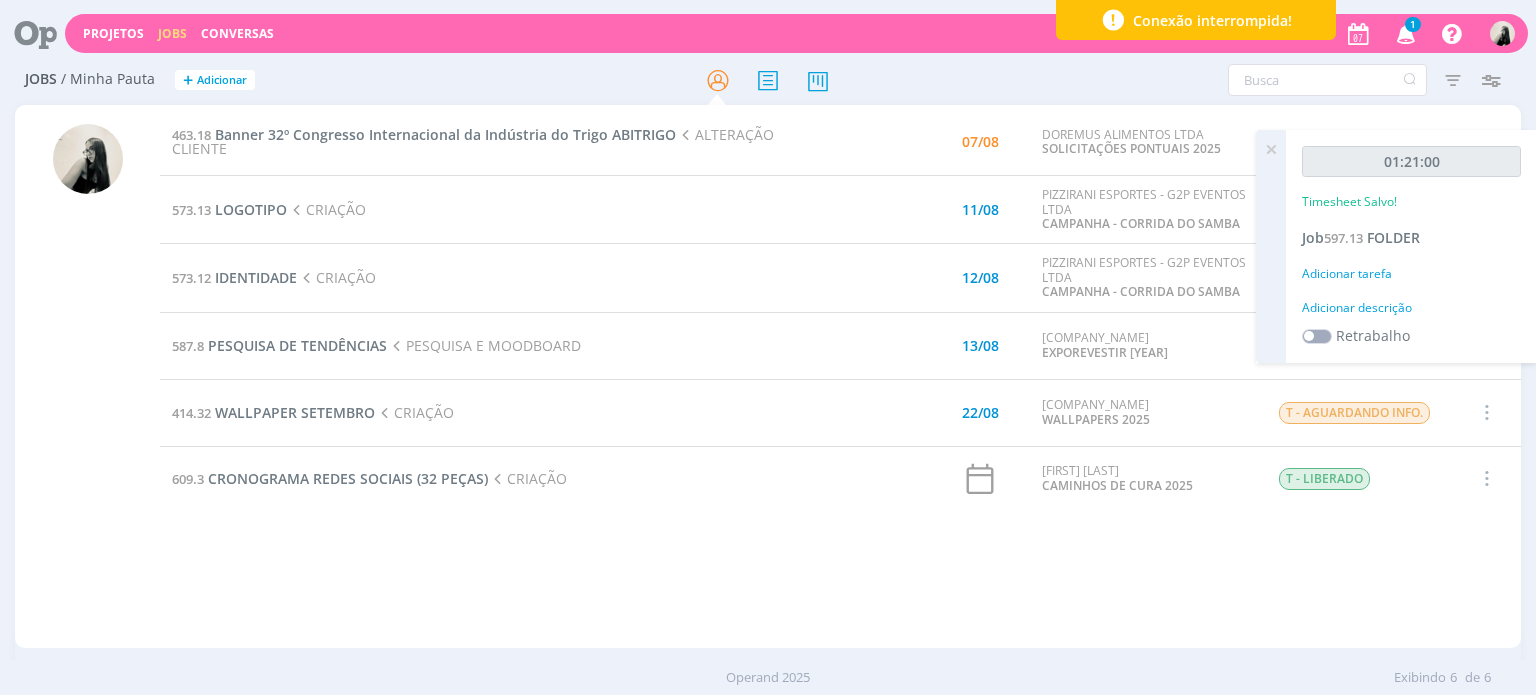 click at bounding box center (1406, 33) 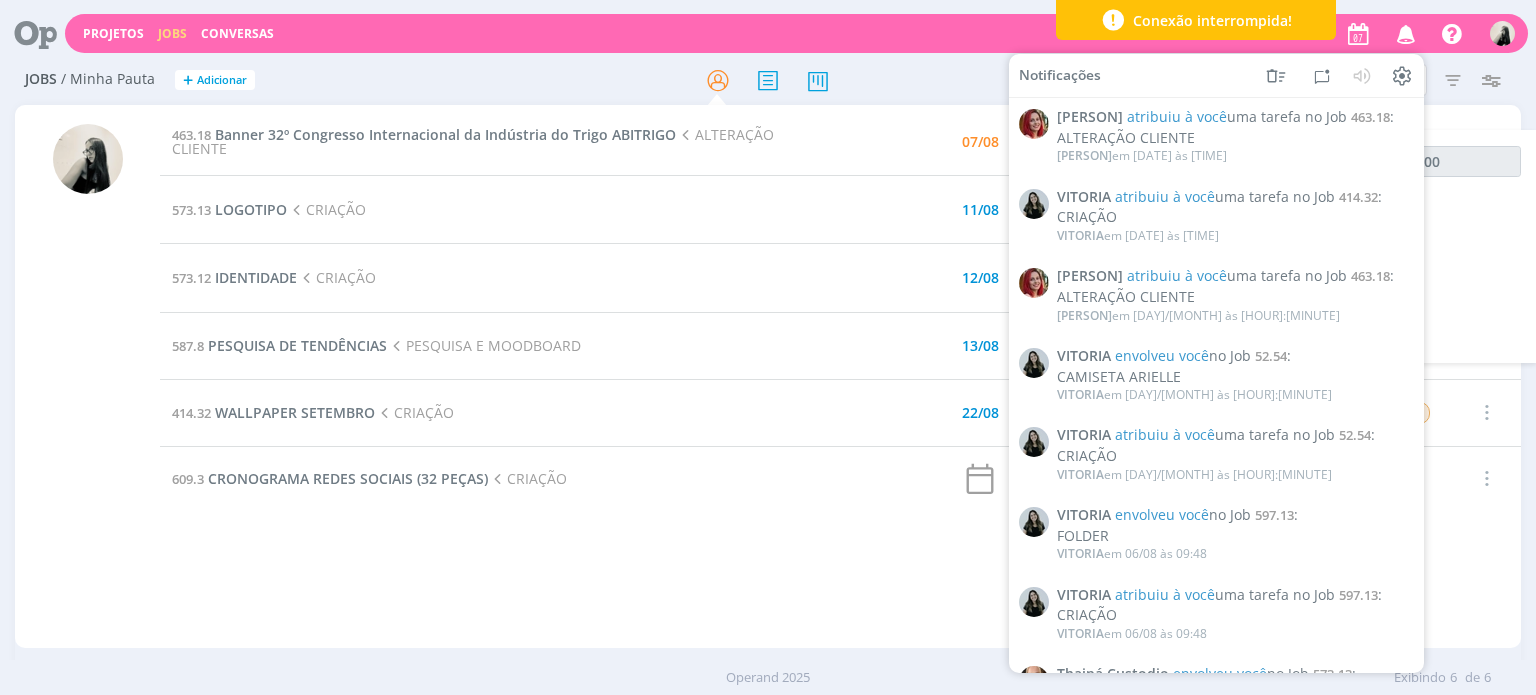 click at bounding box center (1406, 33) 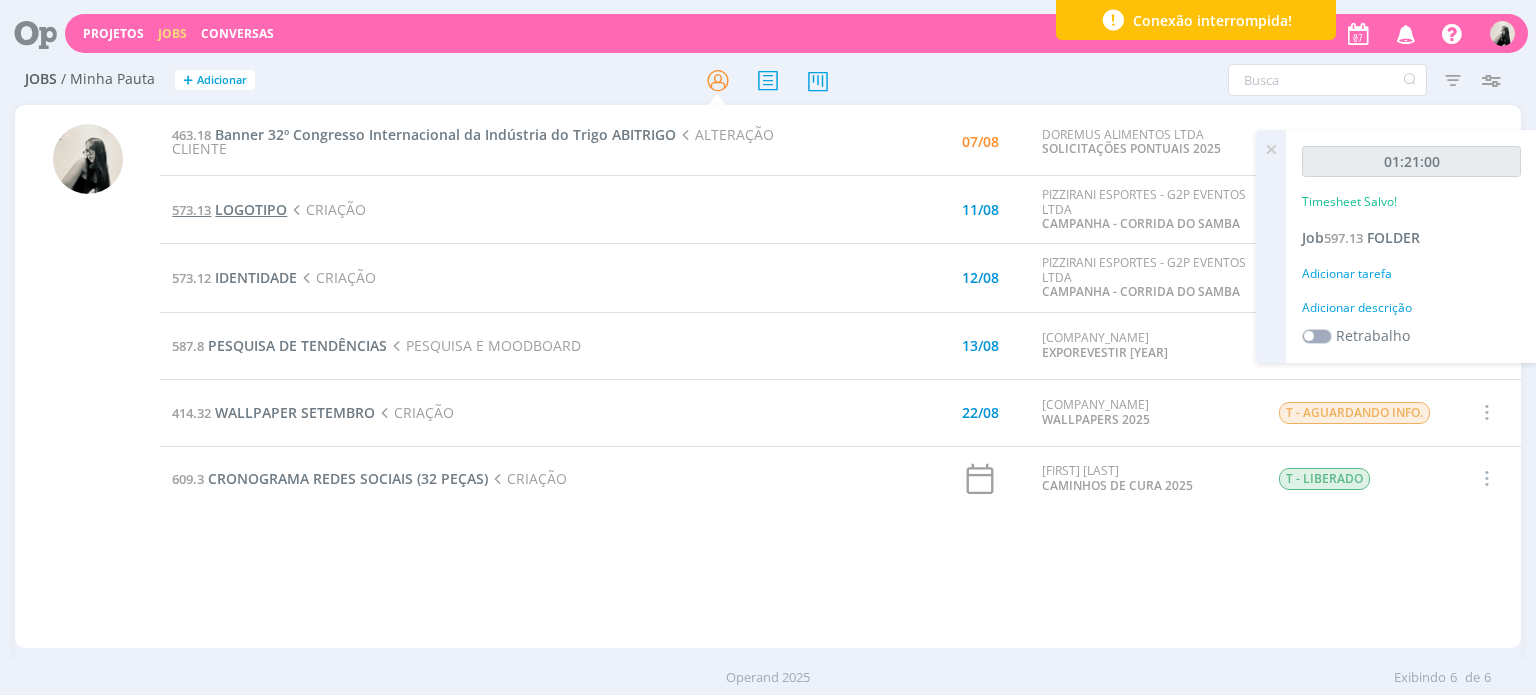 click on "LOGOTIPO" at bounding box center [251, 209] 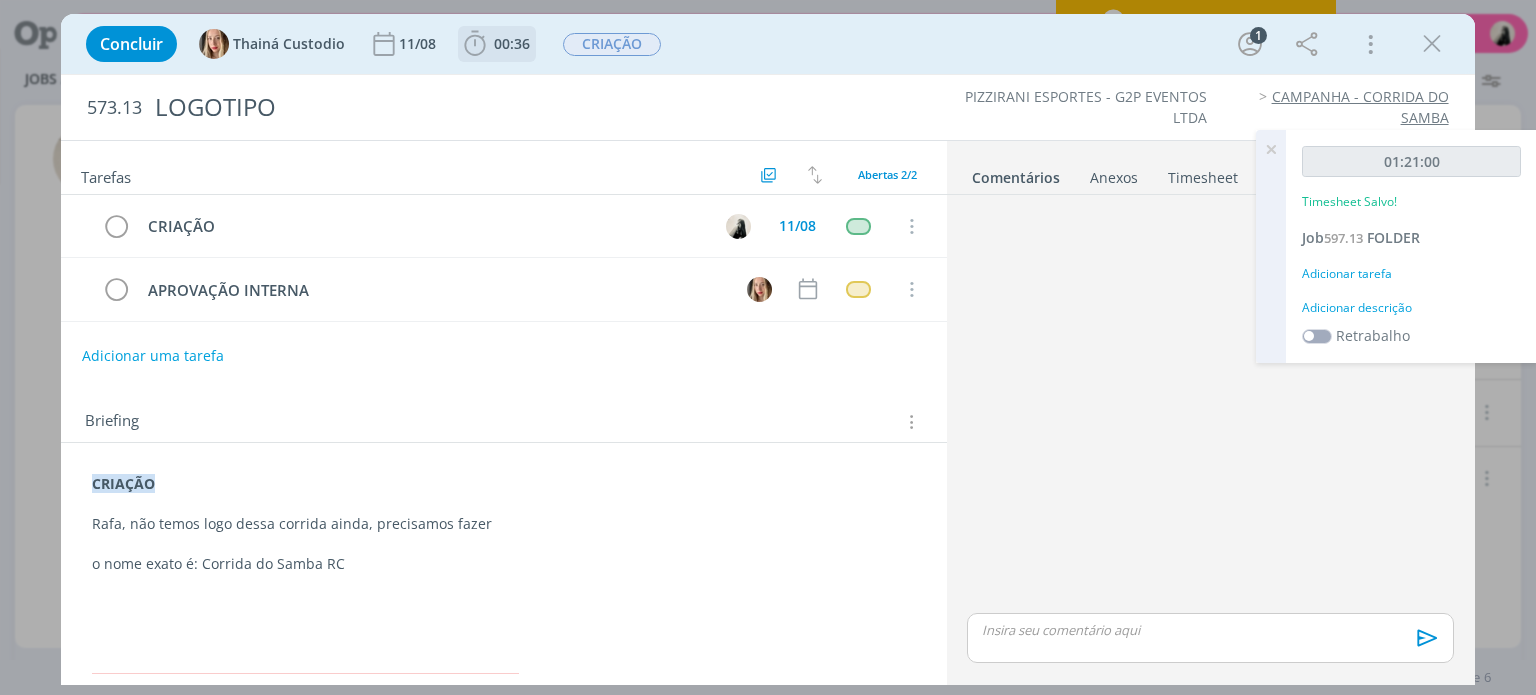 click 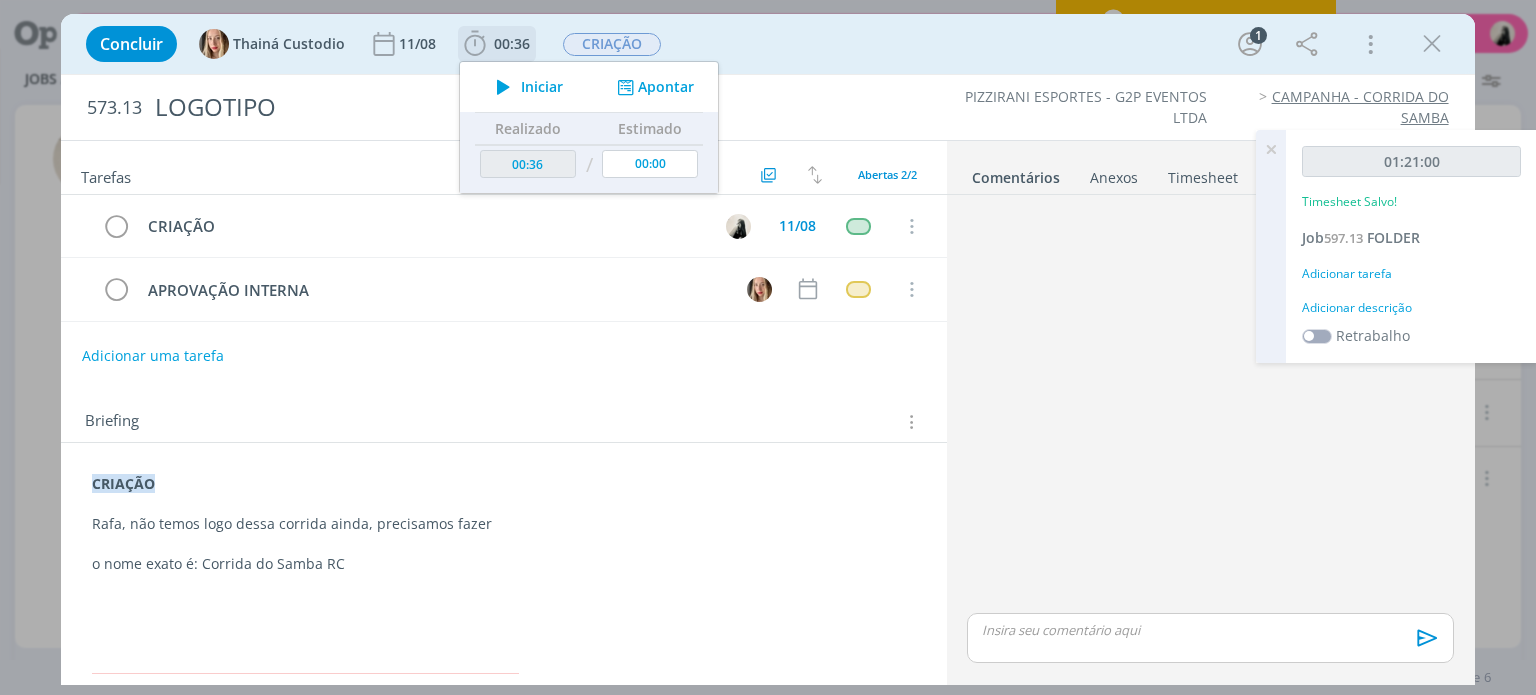 click at bounding box center (503, 87) 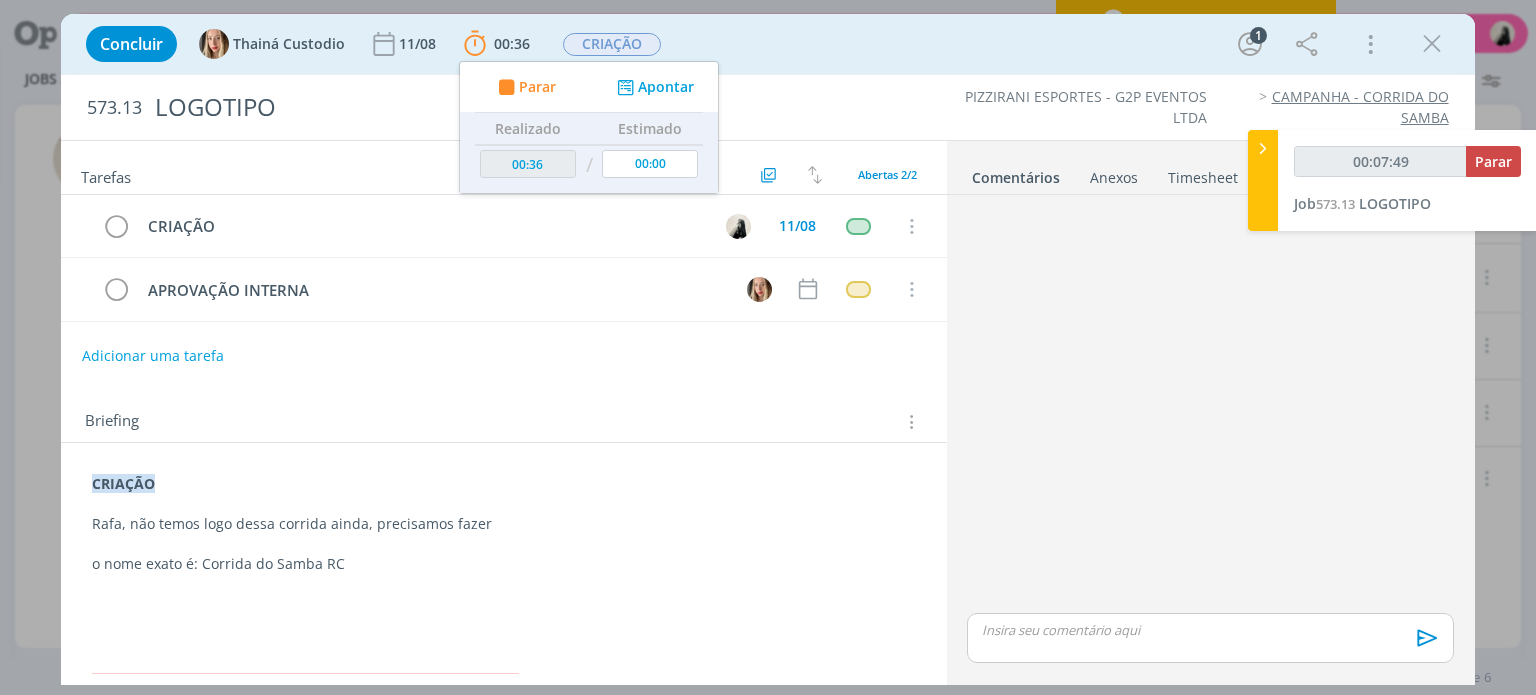 type on "00:07:50" 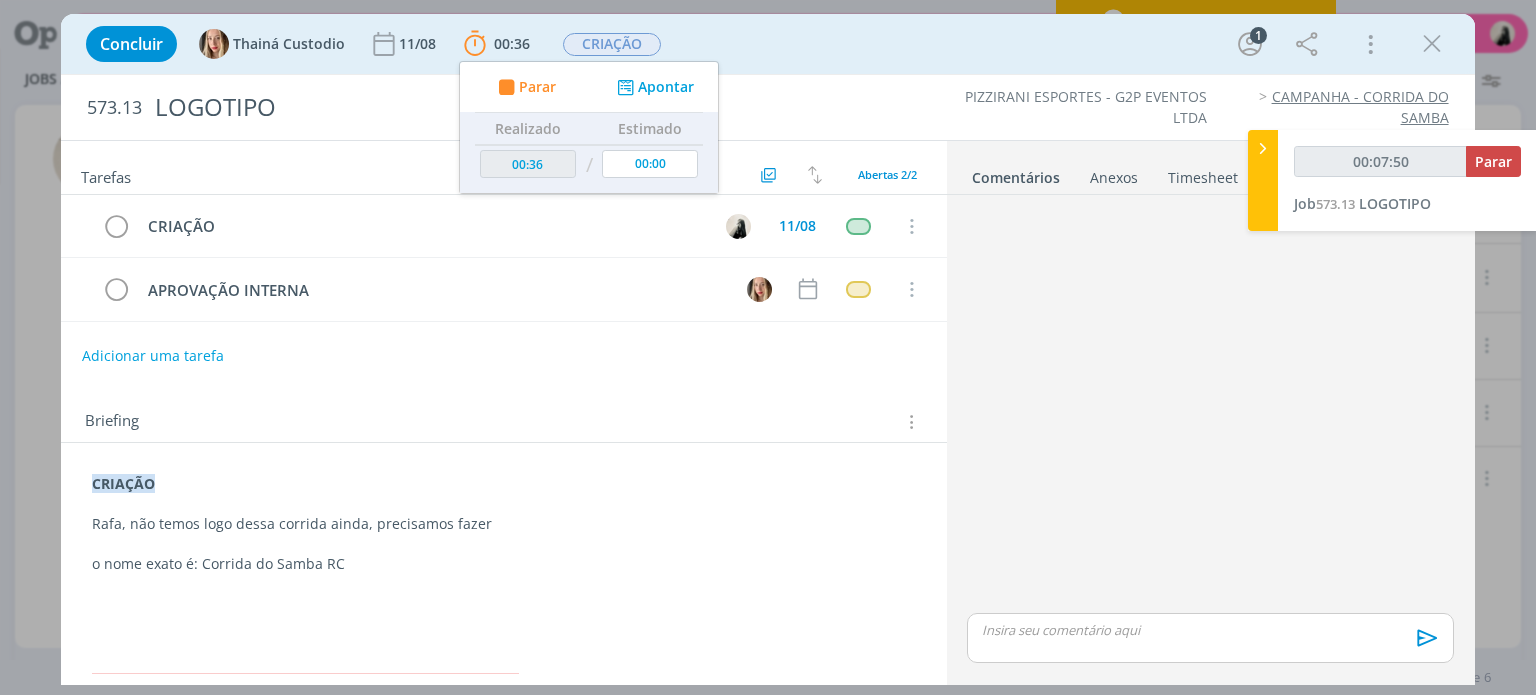 type 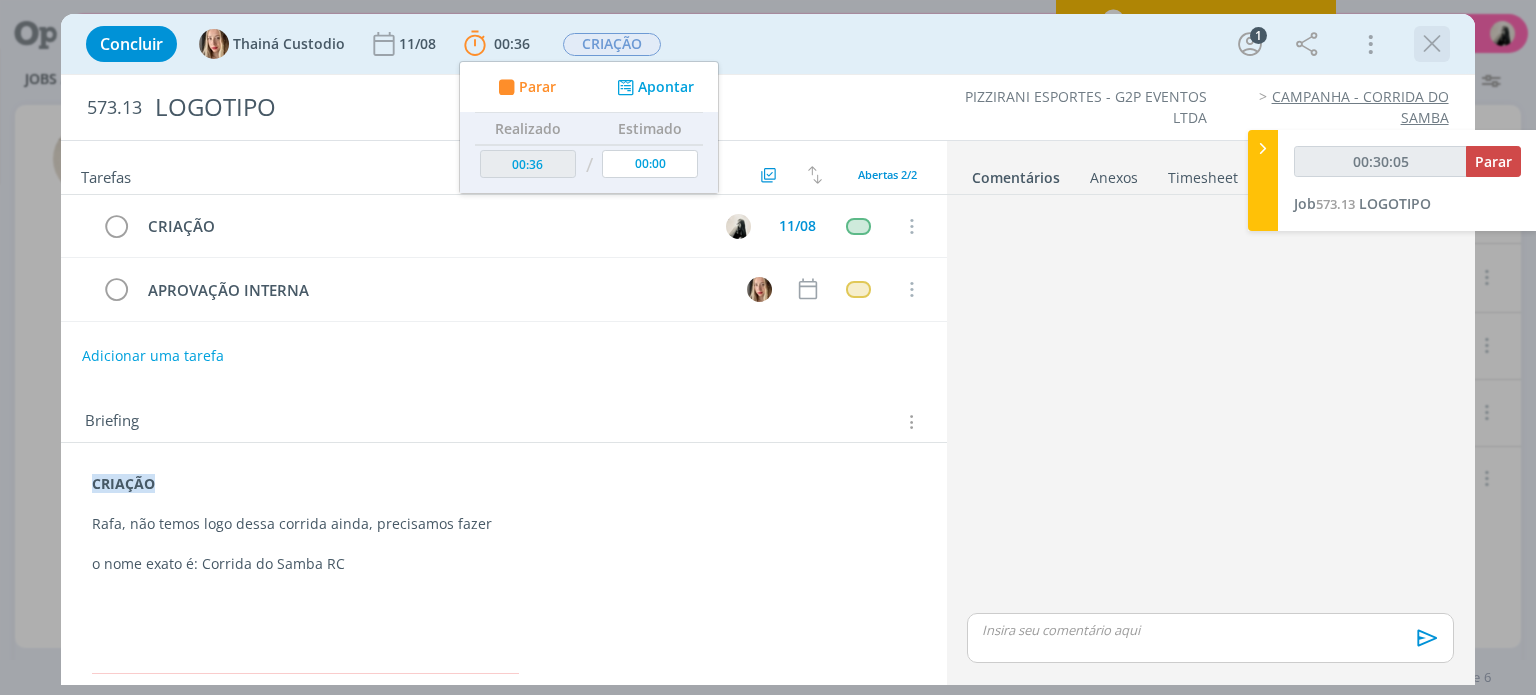 click at bounding box center (1432, 44) 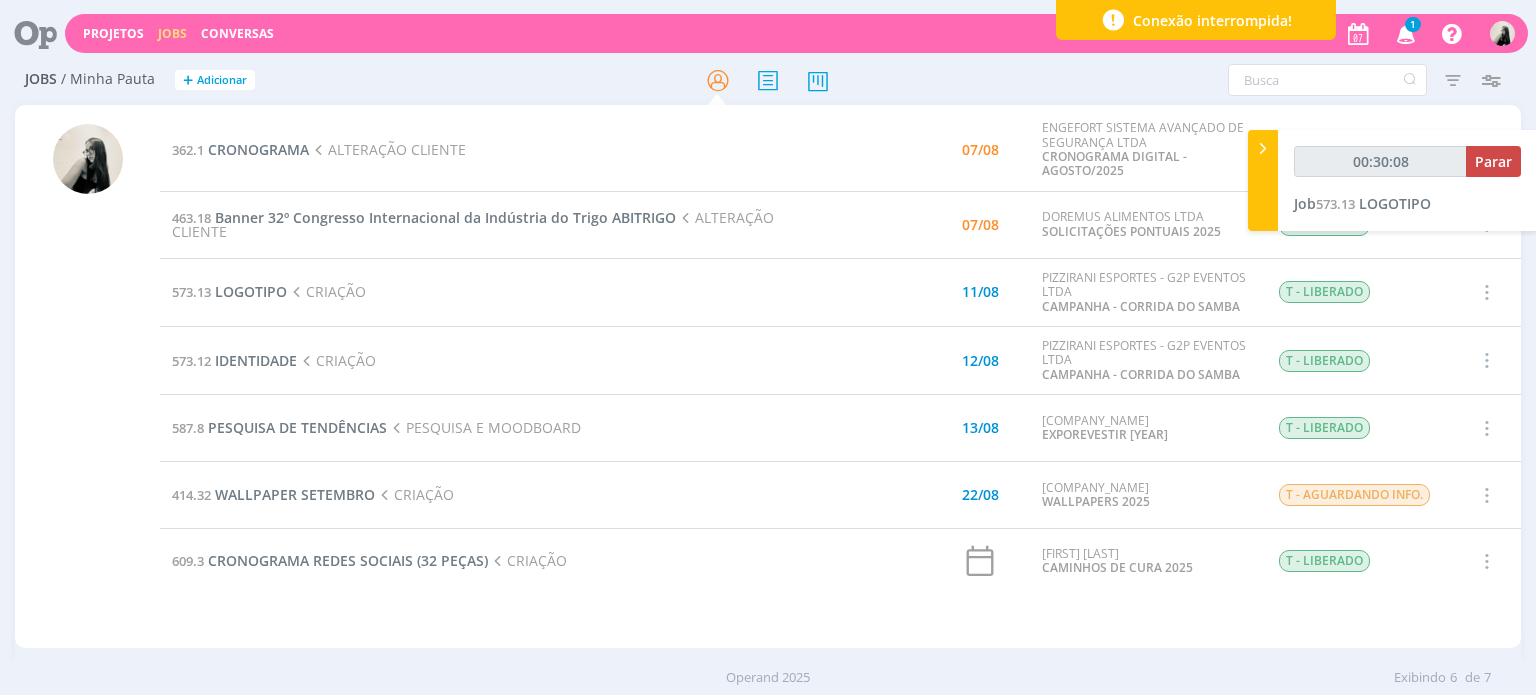 click at bounding box center (1406, 33) 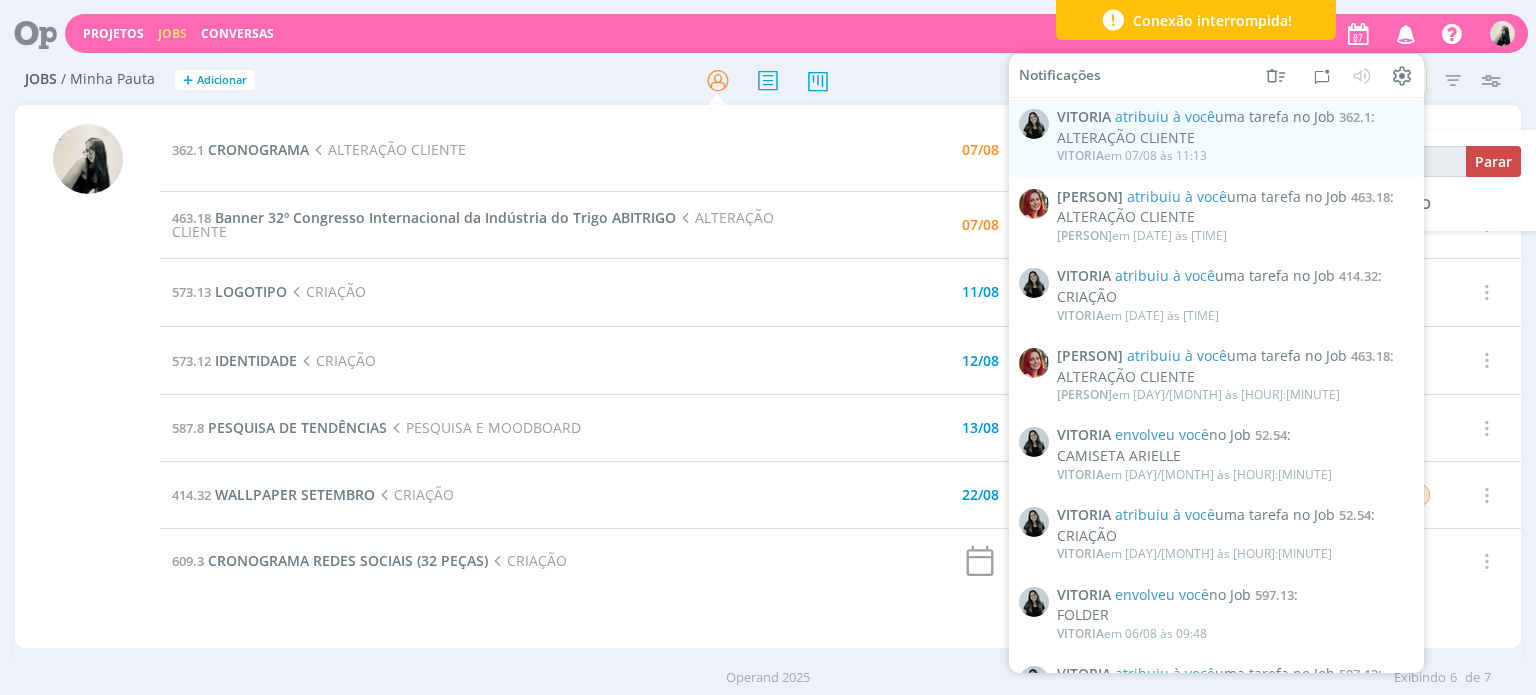 click at bounding box center [1406, 33] 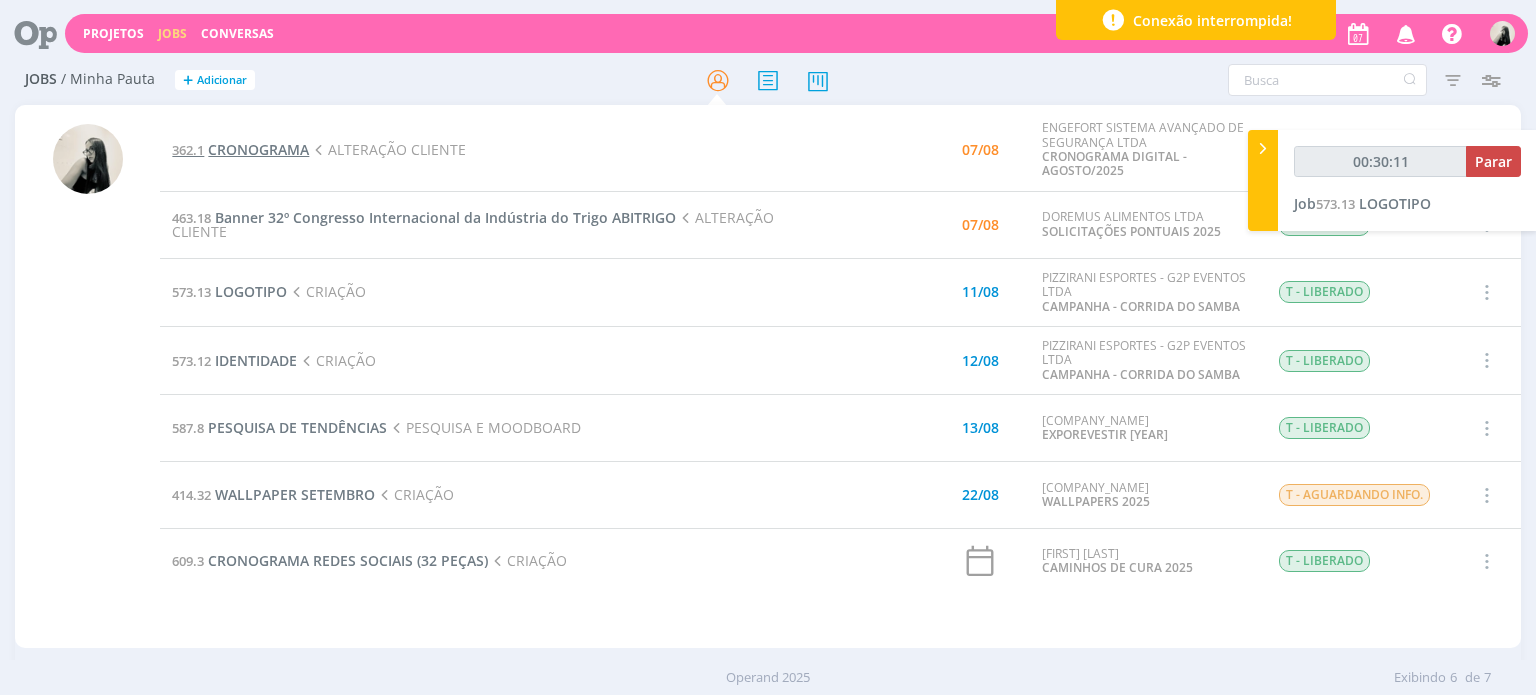 click on "CRONOGRAMA" at bounding box center [258, 149] 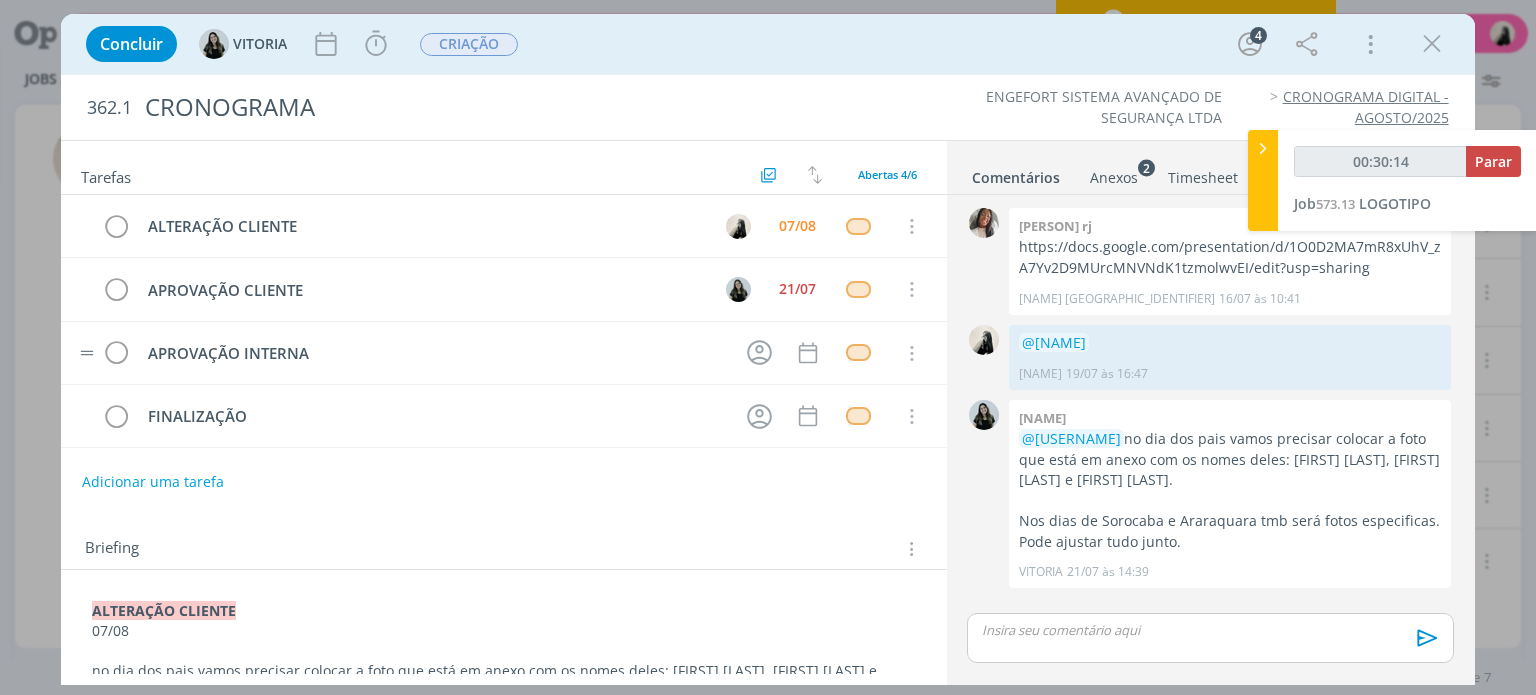 scroll, scrollTop: 136, scrollLeft: 0, axis: vertical 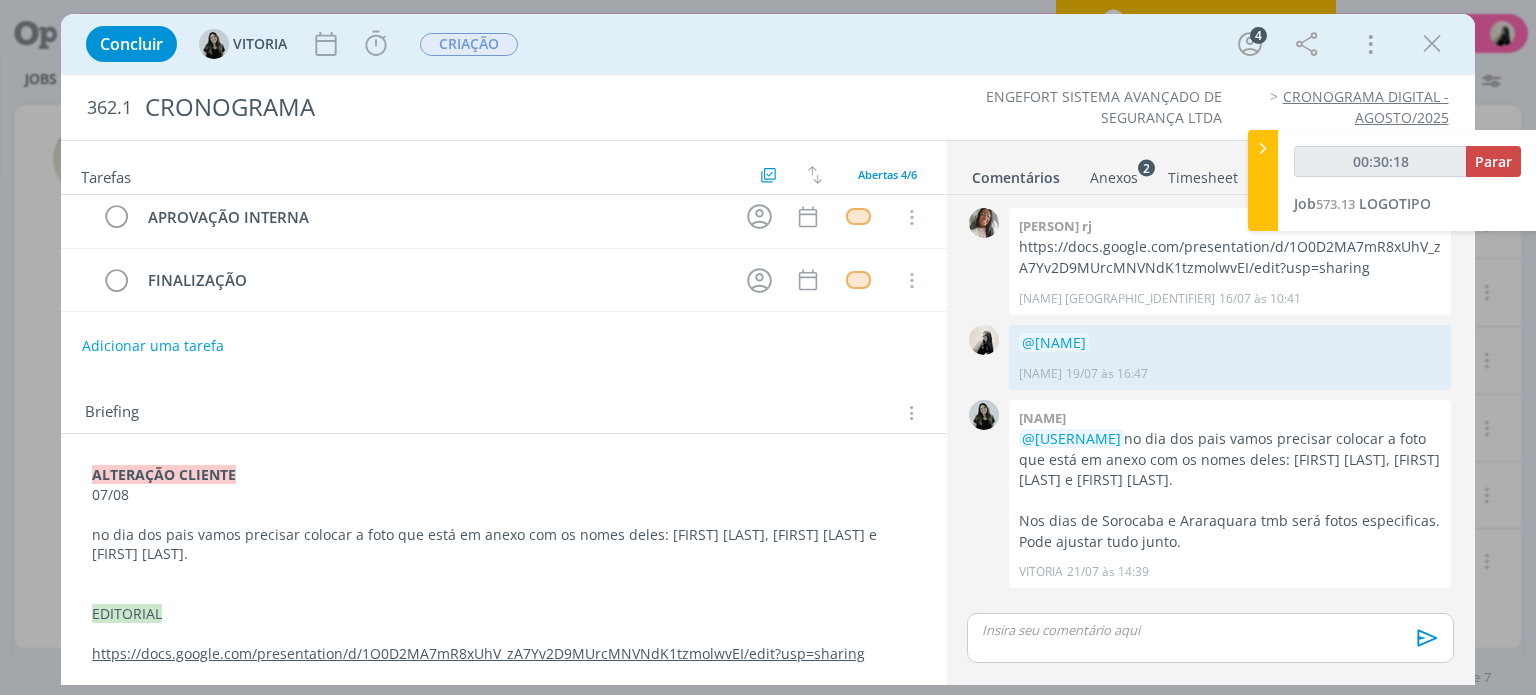 click on "Anexos
2" at bounding box center (1114, 178) 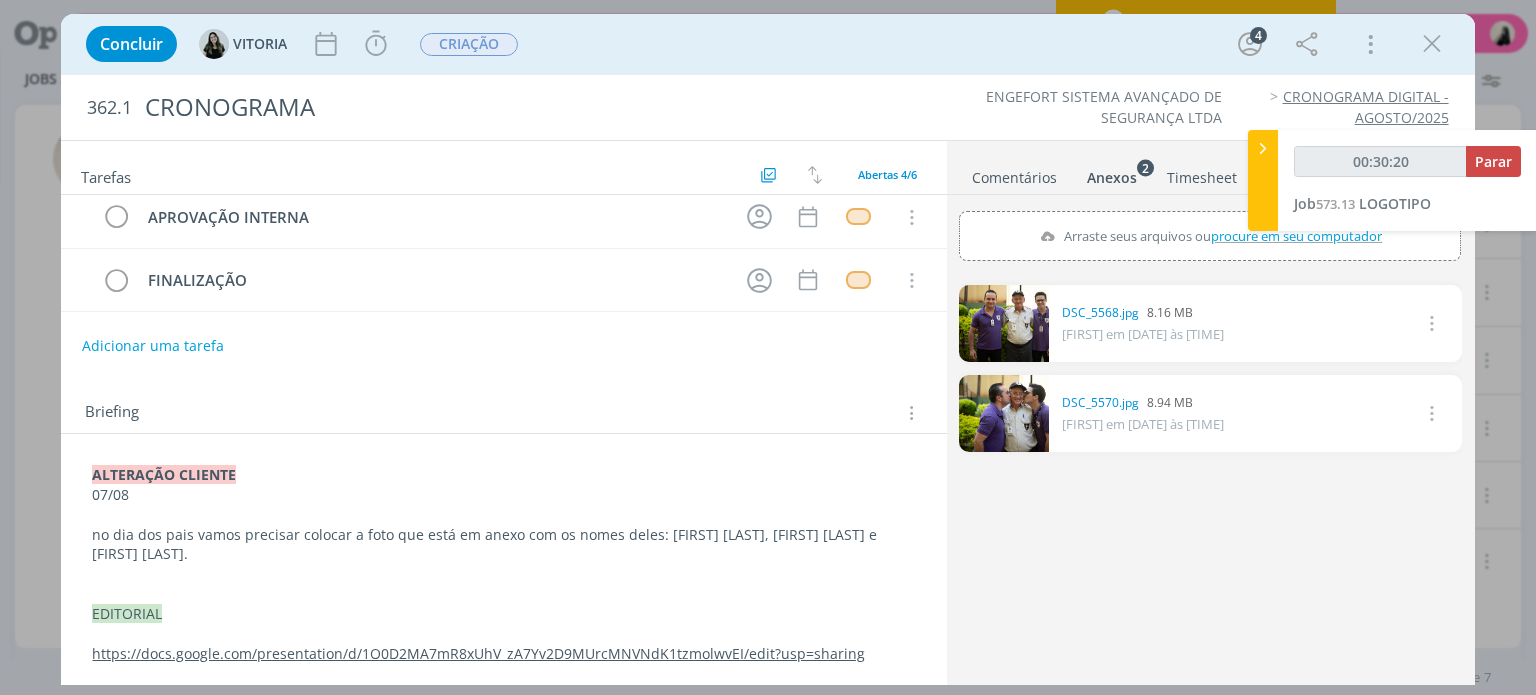 click at bounding box center (1004, 323) 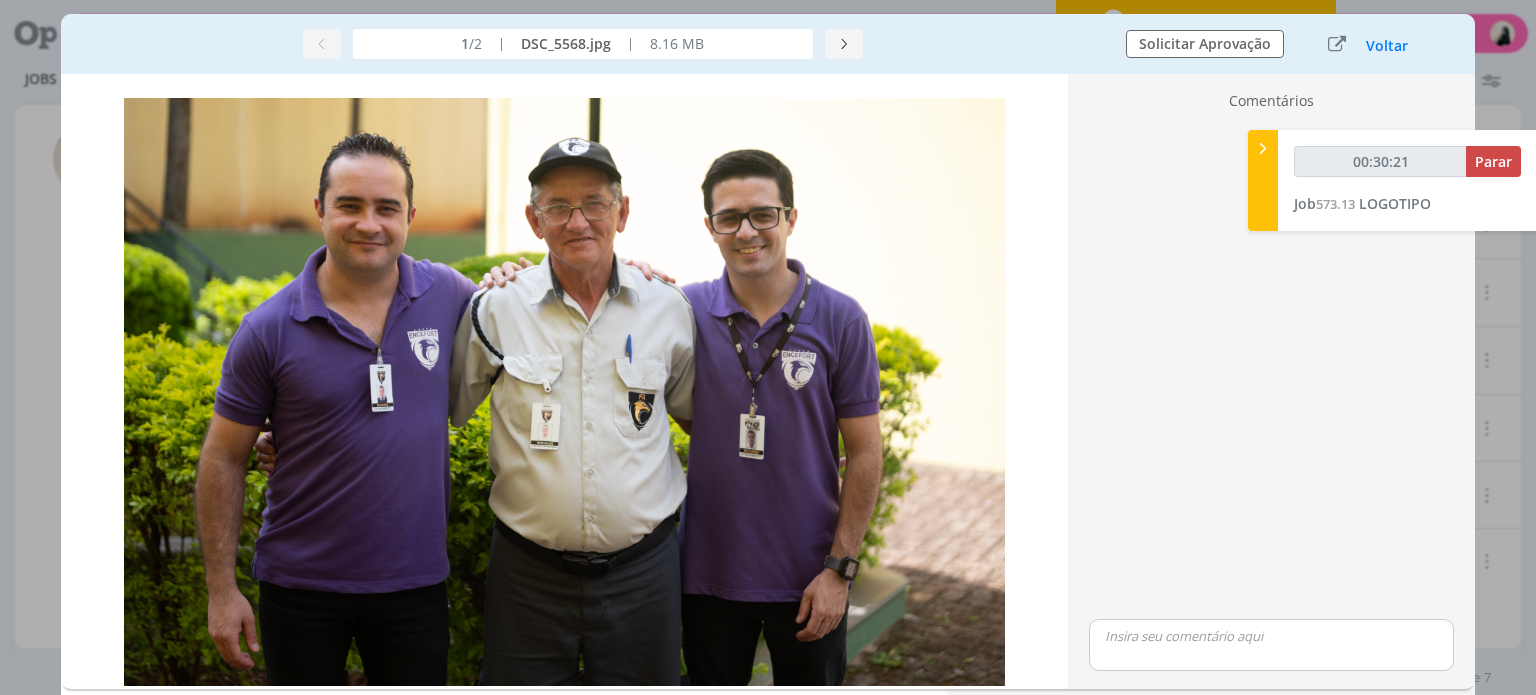 scroll, scrollTop: 125, scrollLeft: 0, axis: vertical 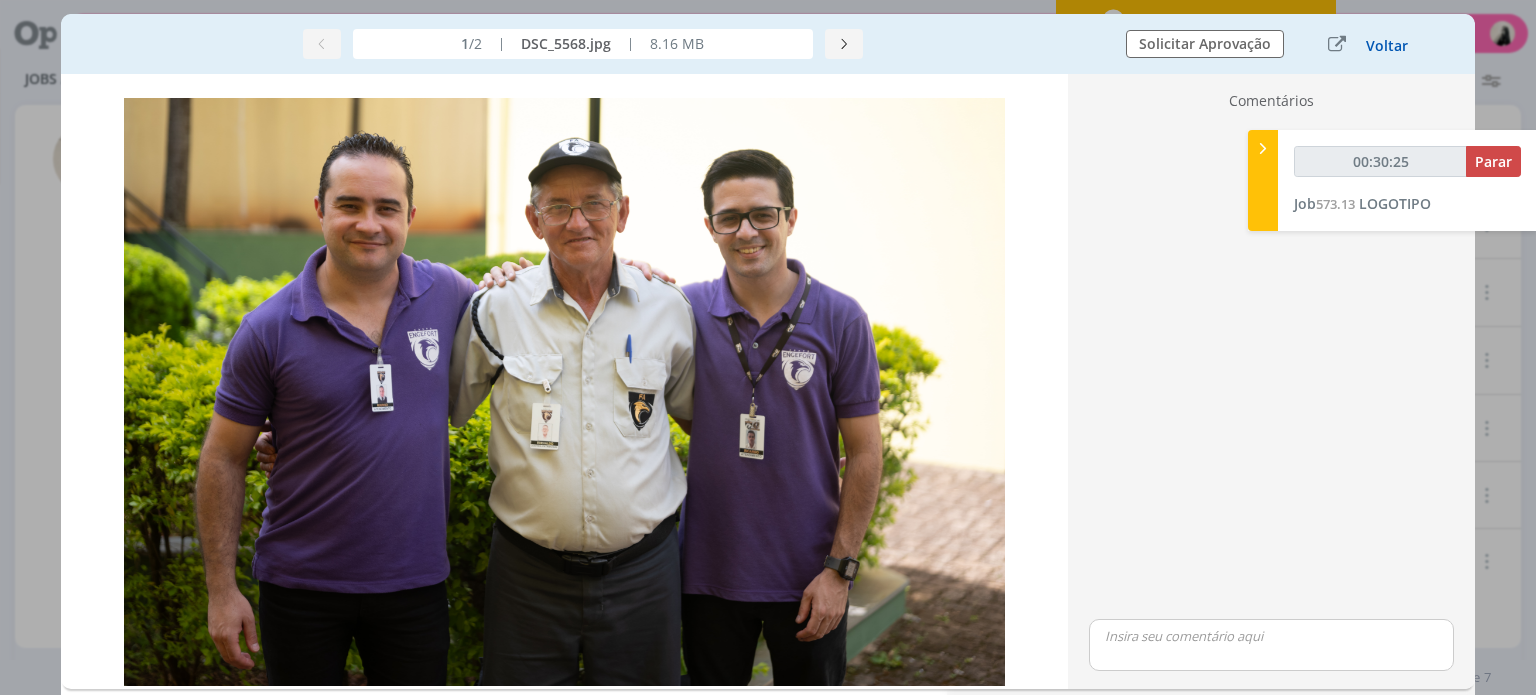 click on "Voltar" at bounding box center [1387, 46] 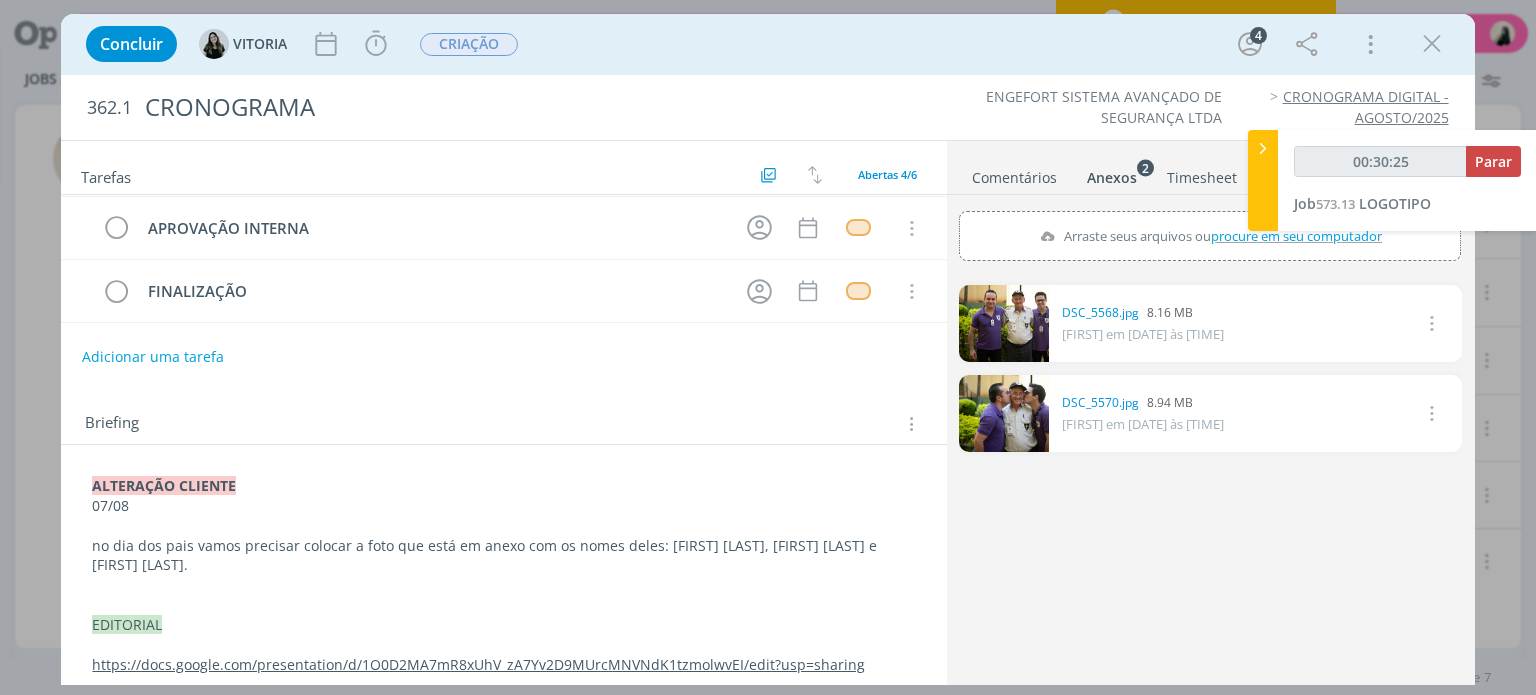 scroll, scrollTop: 136, scrollLeft: 0, axis: vertical 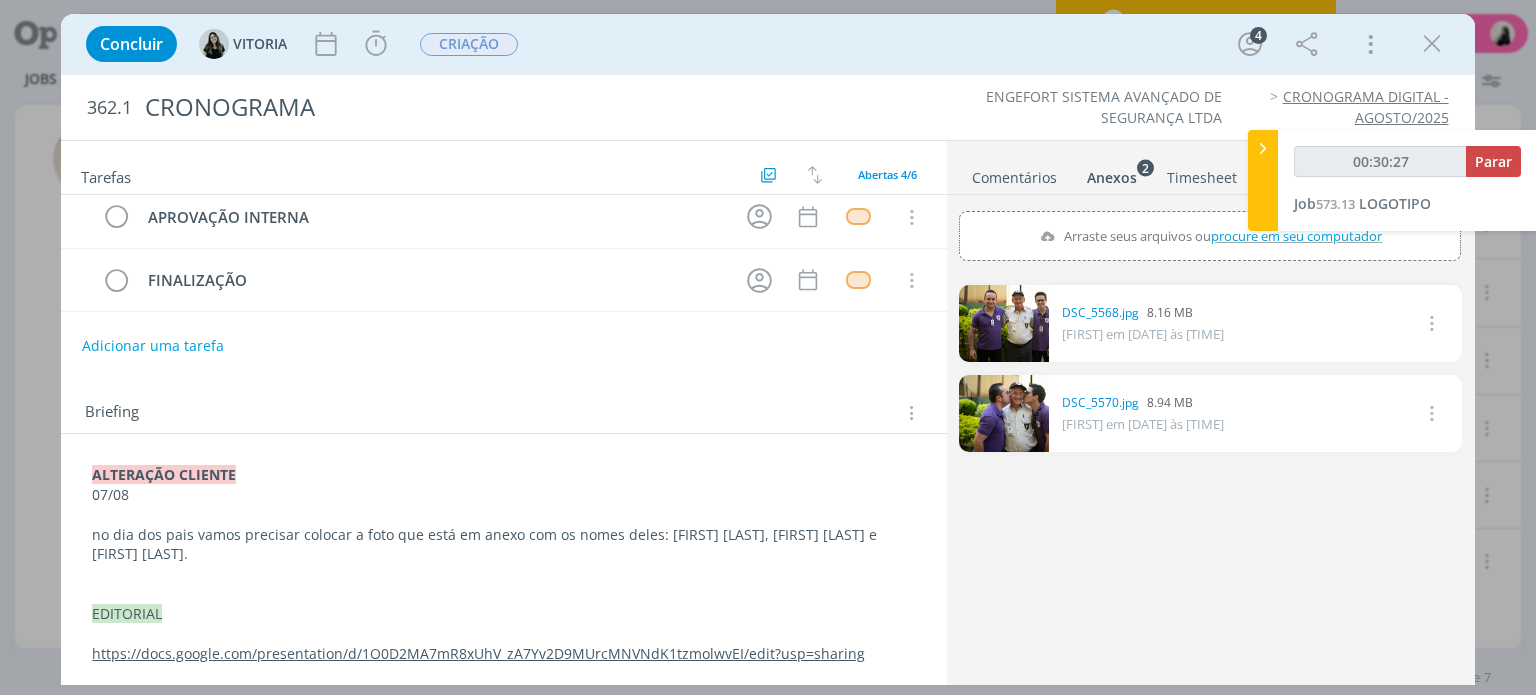click on "no dia dos pais vamos precisar colocar a foto que está em anexo com os nomes deles: [FIRST] [LAST], [FIRST] [LAST] e [FIRST] [LAST]." at bounding box center (486, 544) 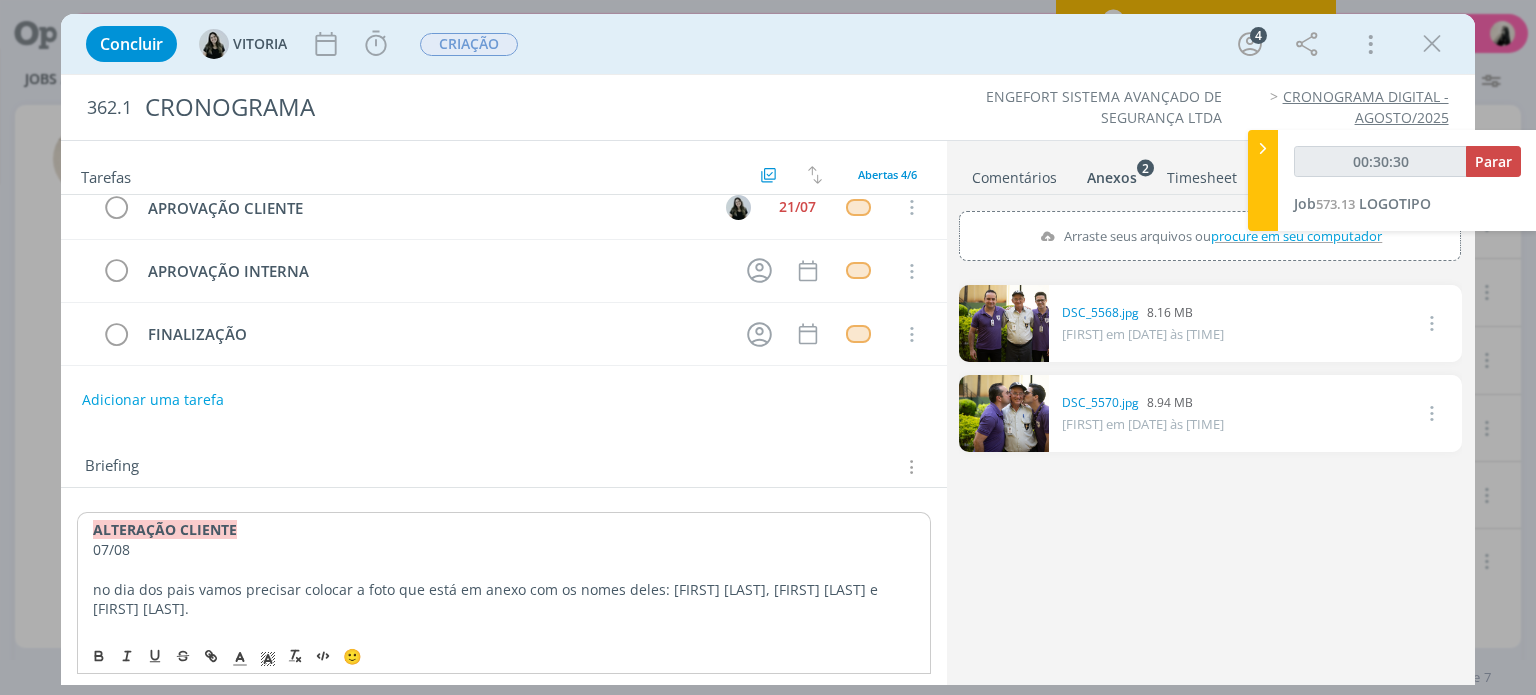 scroll, scrollTop: 175, scrollLeft: 0, axis: vertical 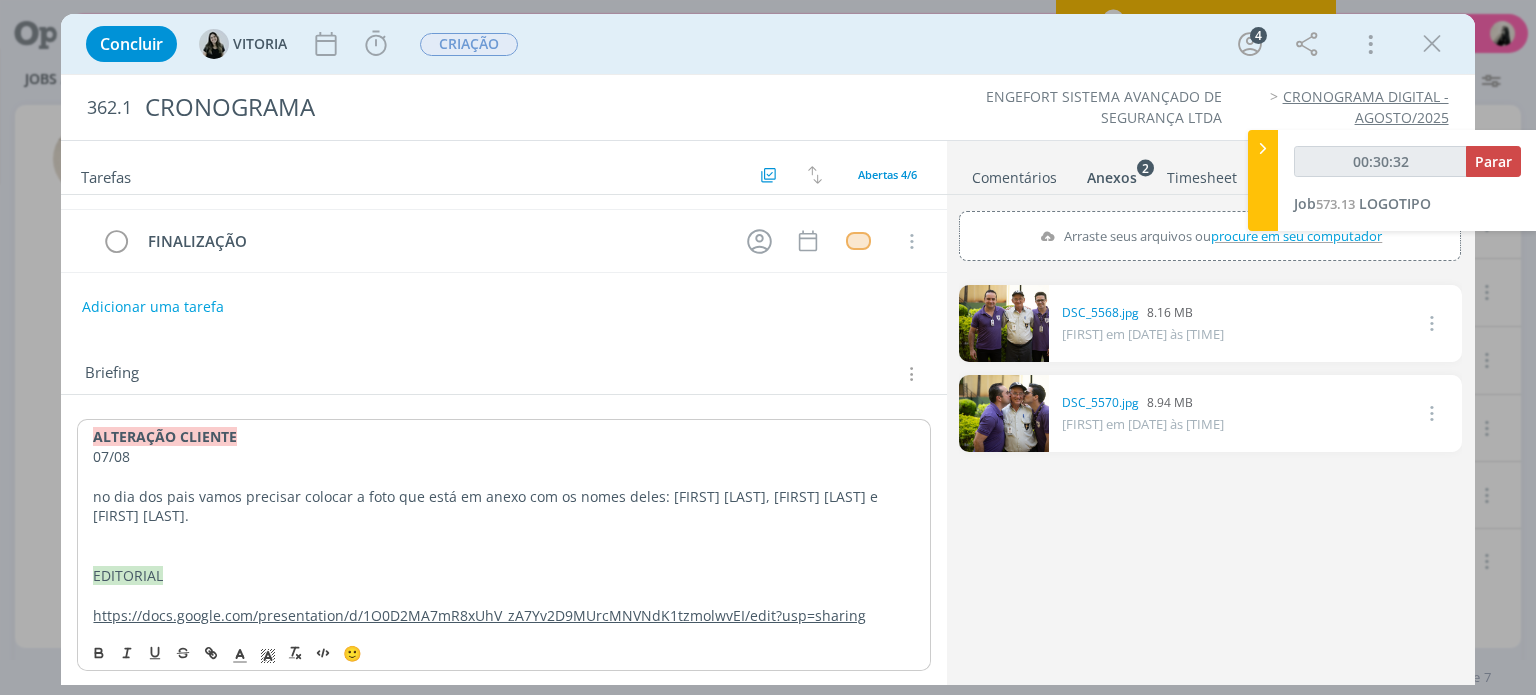 click on "no dia dos pais vamos precisar colocar a foto que está em anexo com os nomes deles: [FIRST] [LAST], [FIRST] [LAST] e [FIRST] [LAST]." at bounding box center [503, 507] 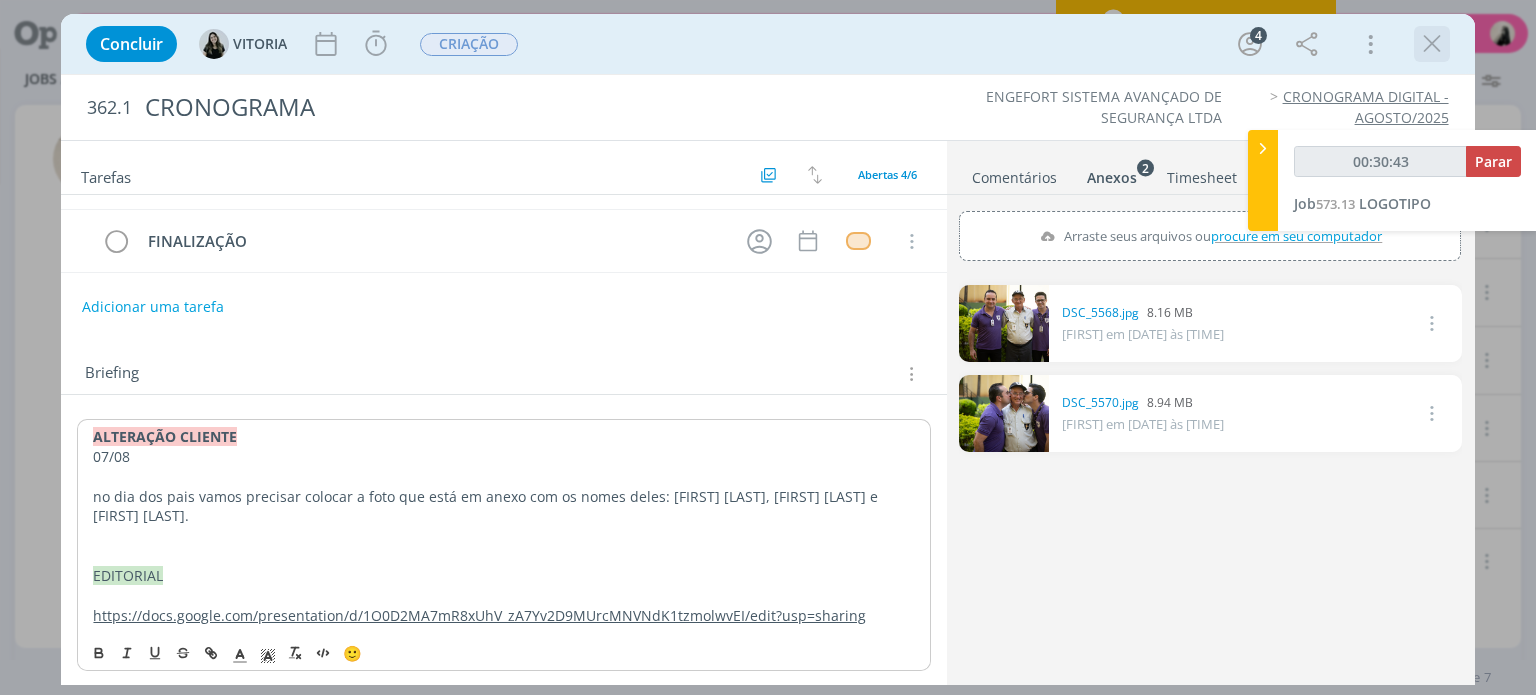 click at bounding box center [1432, 44] 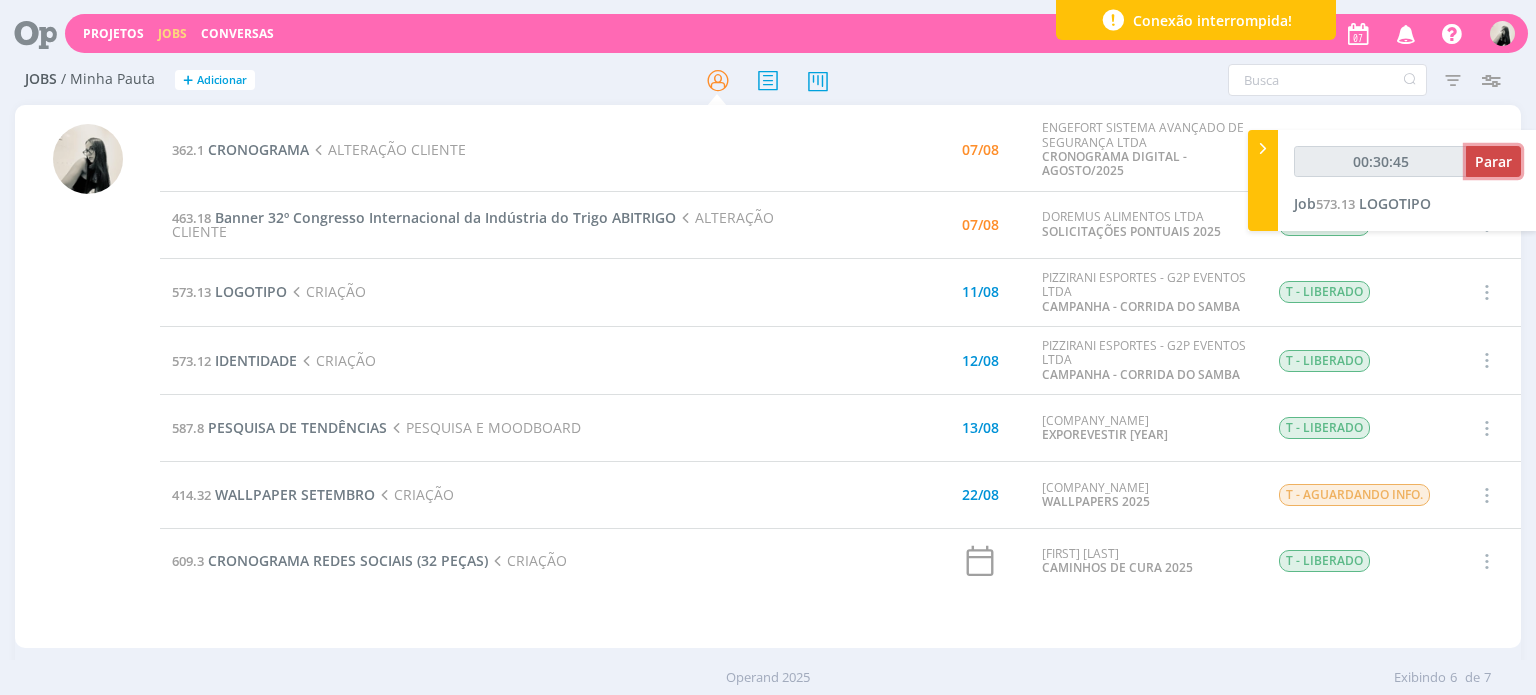 click on "Parar" at bounding box center (1493, 161) 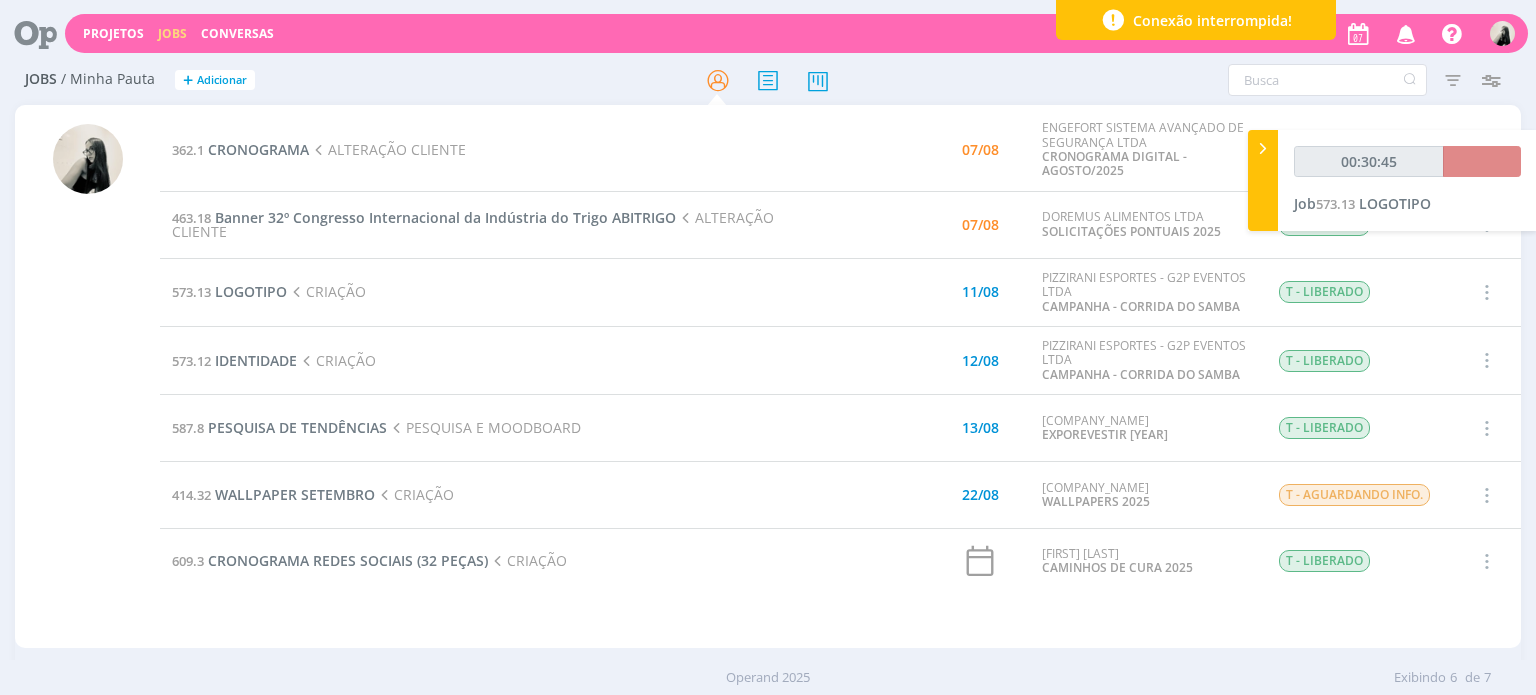 type on "00:31:00" 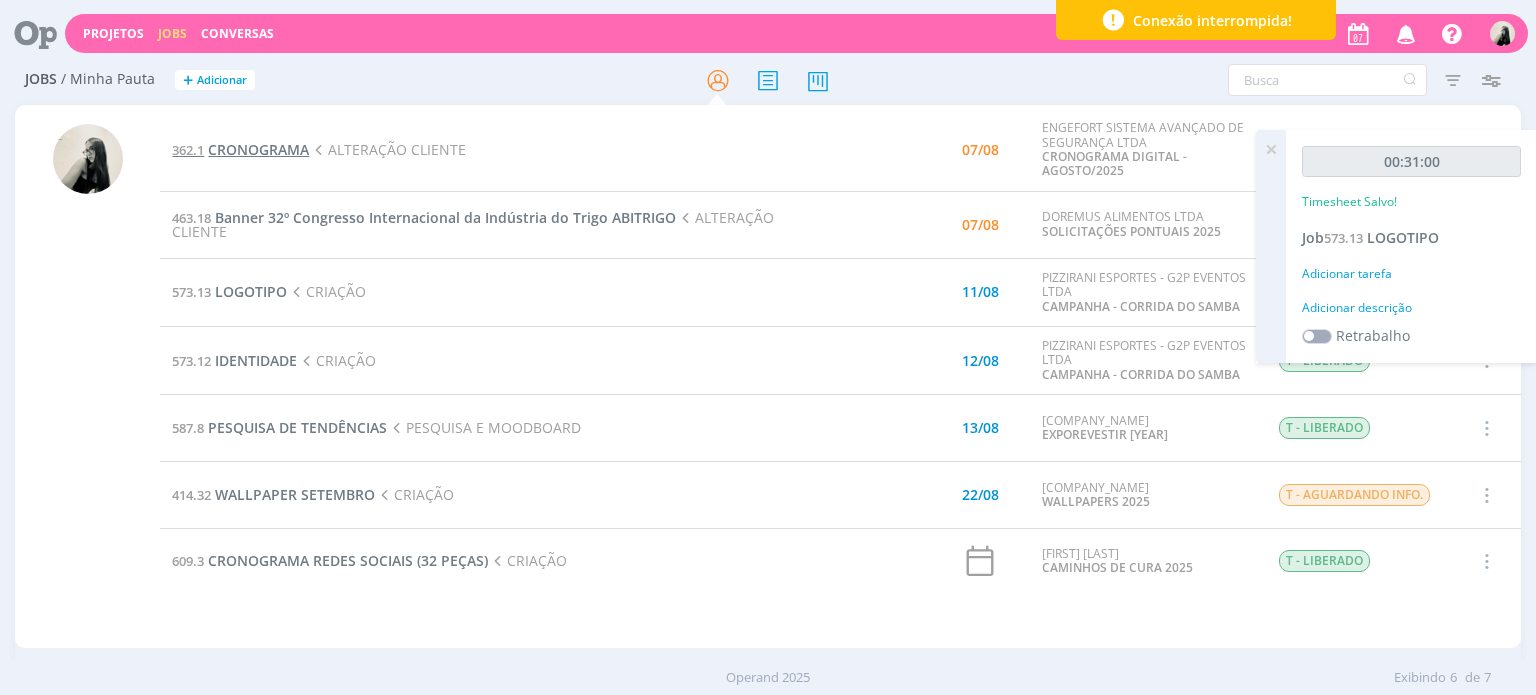 click on "CRONOGRAMA" at bounding box center [258, 149] 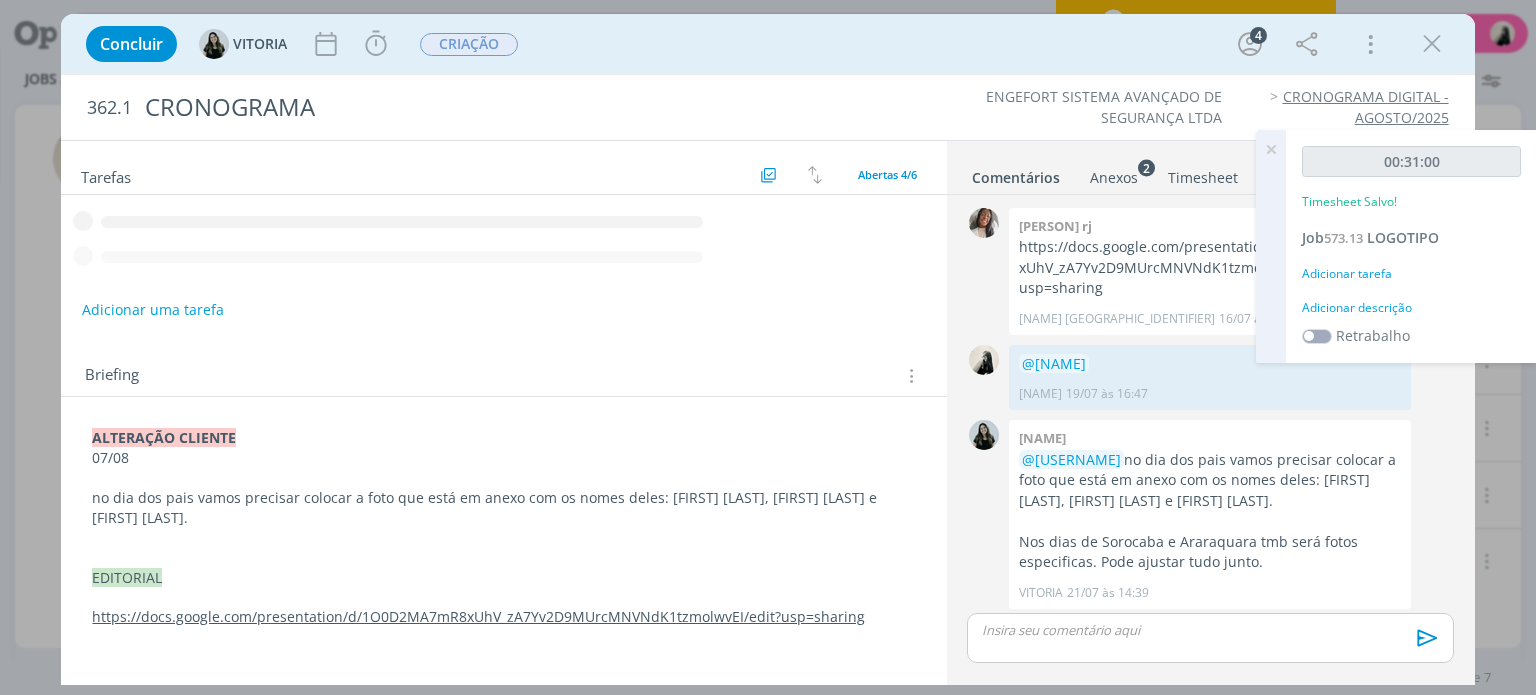 scroll, scrollTop: 3, scrollLeft: 0, axis: vertical 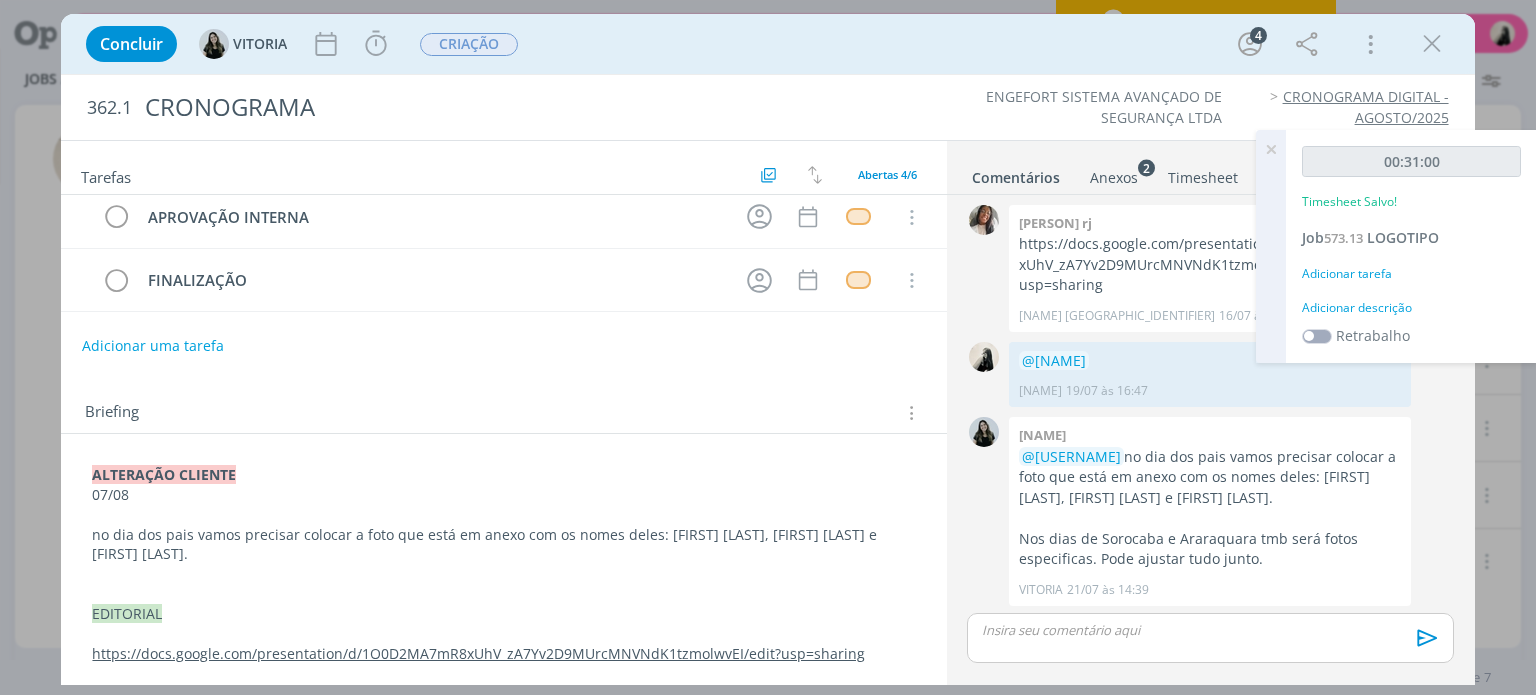 click on "Anexos
2" at bounding box center [1114, 178] 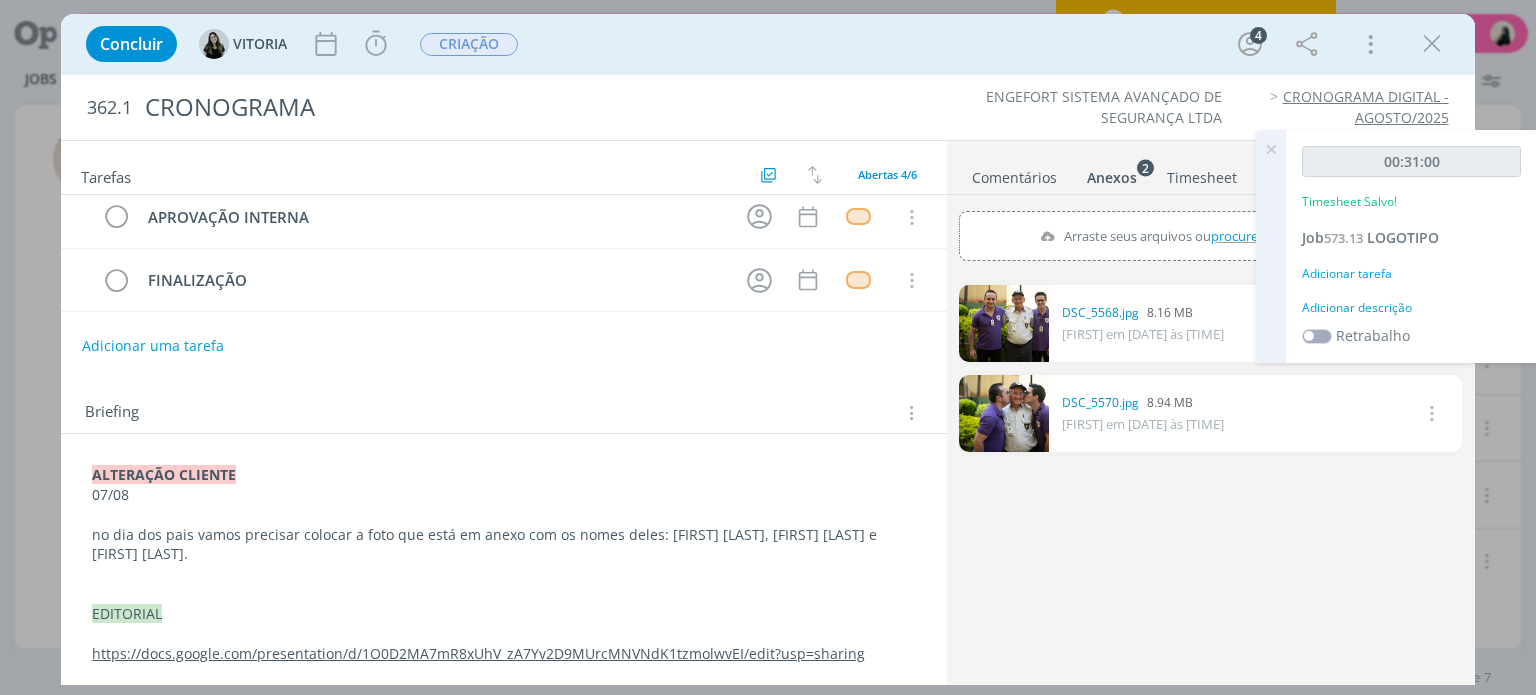 click on "Comentários" at bounding box center (1014, 173) 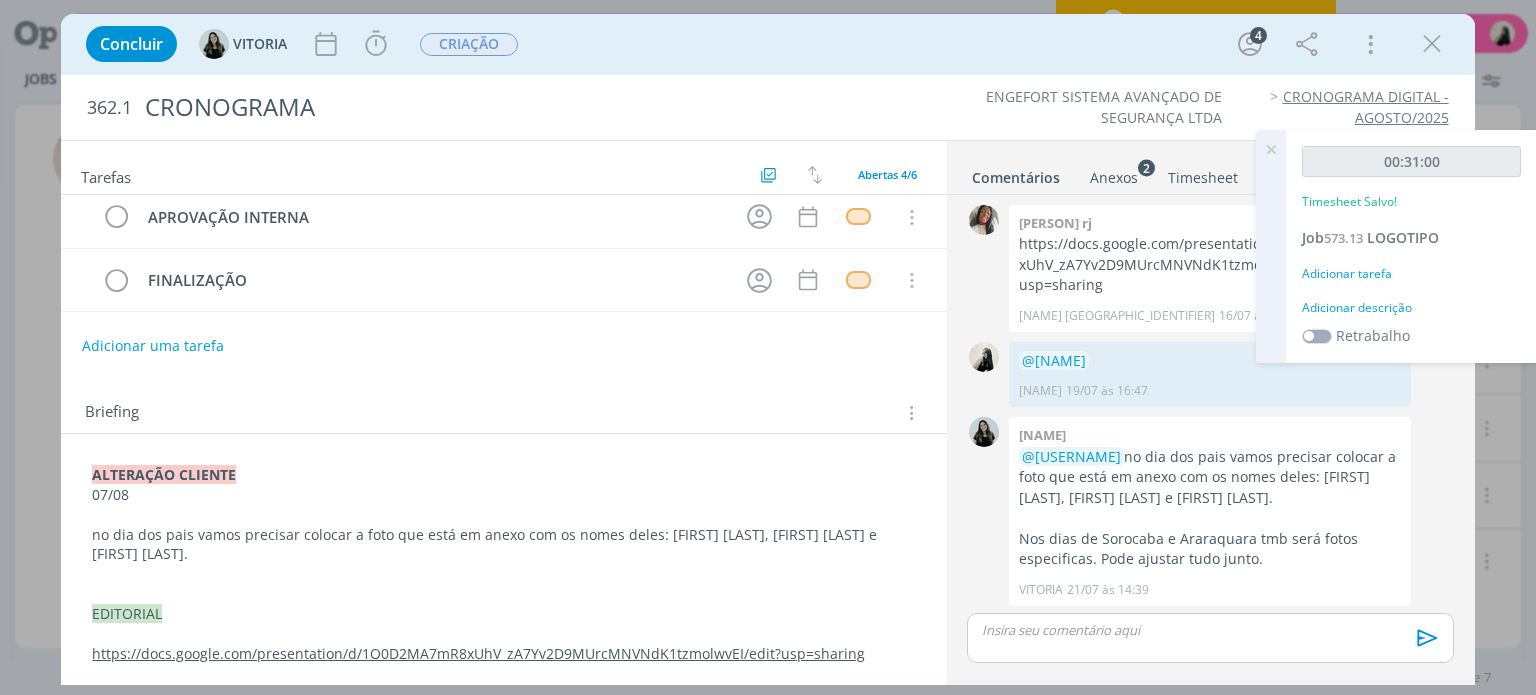 click on "https://docs.google.com/presentation/d/1O0D2MA7mR8xUhV_zA7Yv2D9MUrcMNVNdK1tzmolwvEI/edit?usp=sharing" at bounding box center [478, 653] 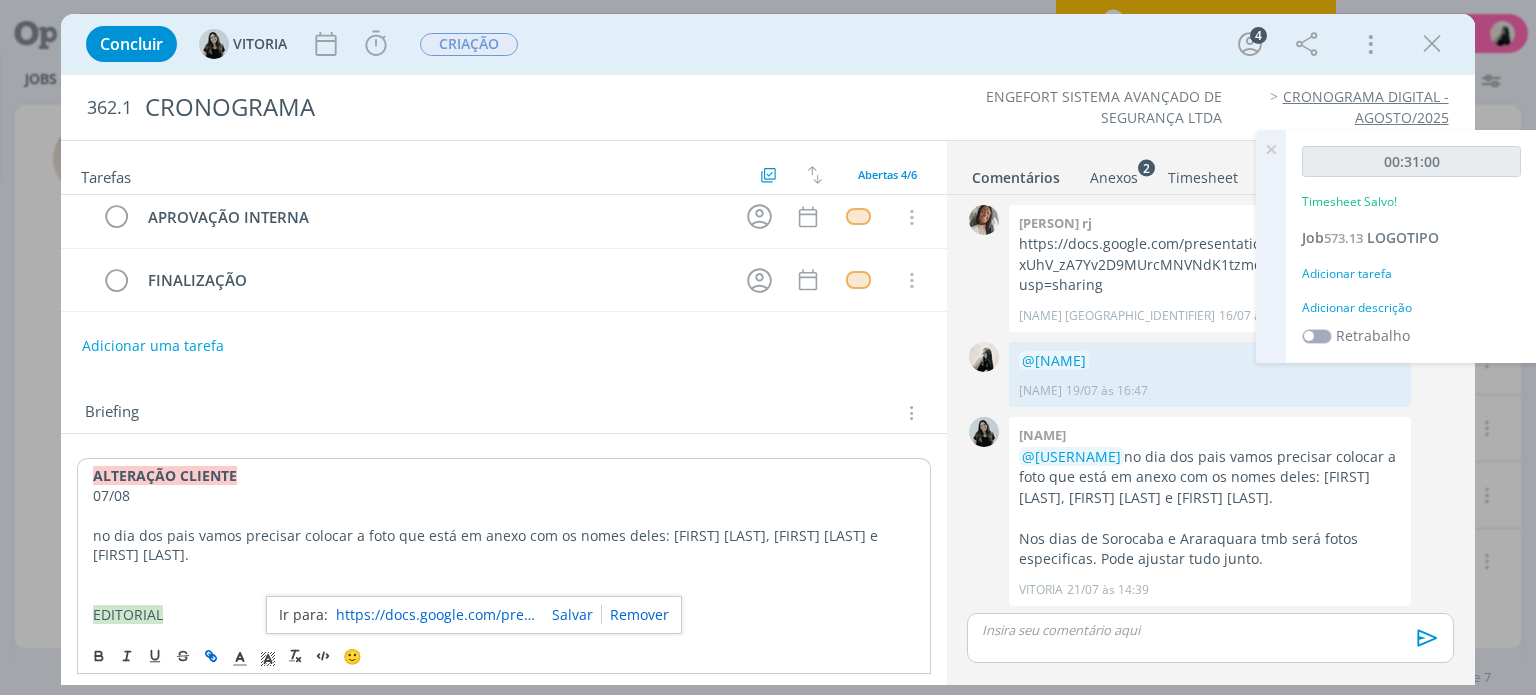 click on "https://docs.google.com/presentation/d/1O0D2MA7mR8xUhV_zA7Yv2D9MUrcMNVNdK1tzmolwvEI/edit?usp=sharing" at bounding box center (436, 615) 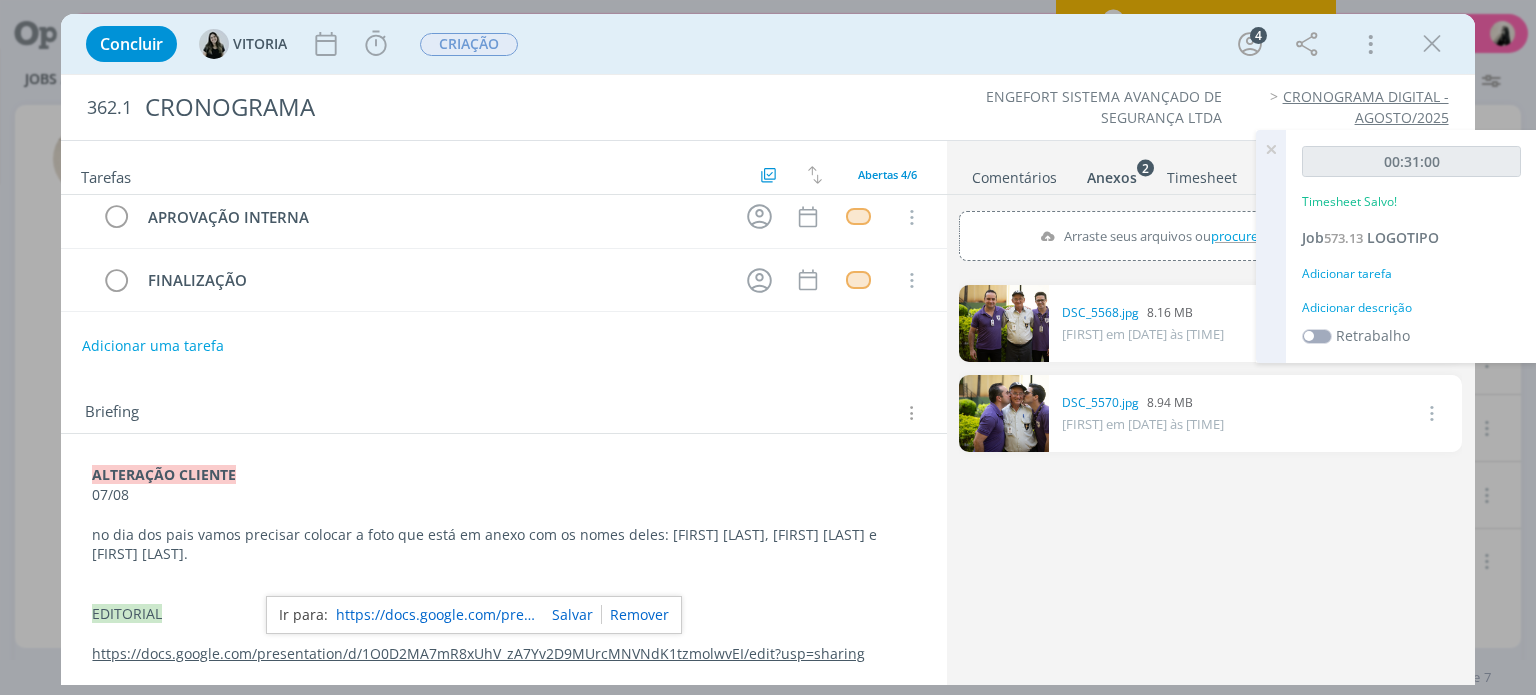 click at bounding box center [1004, 323] 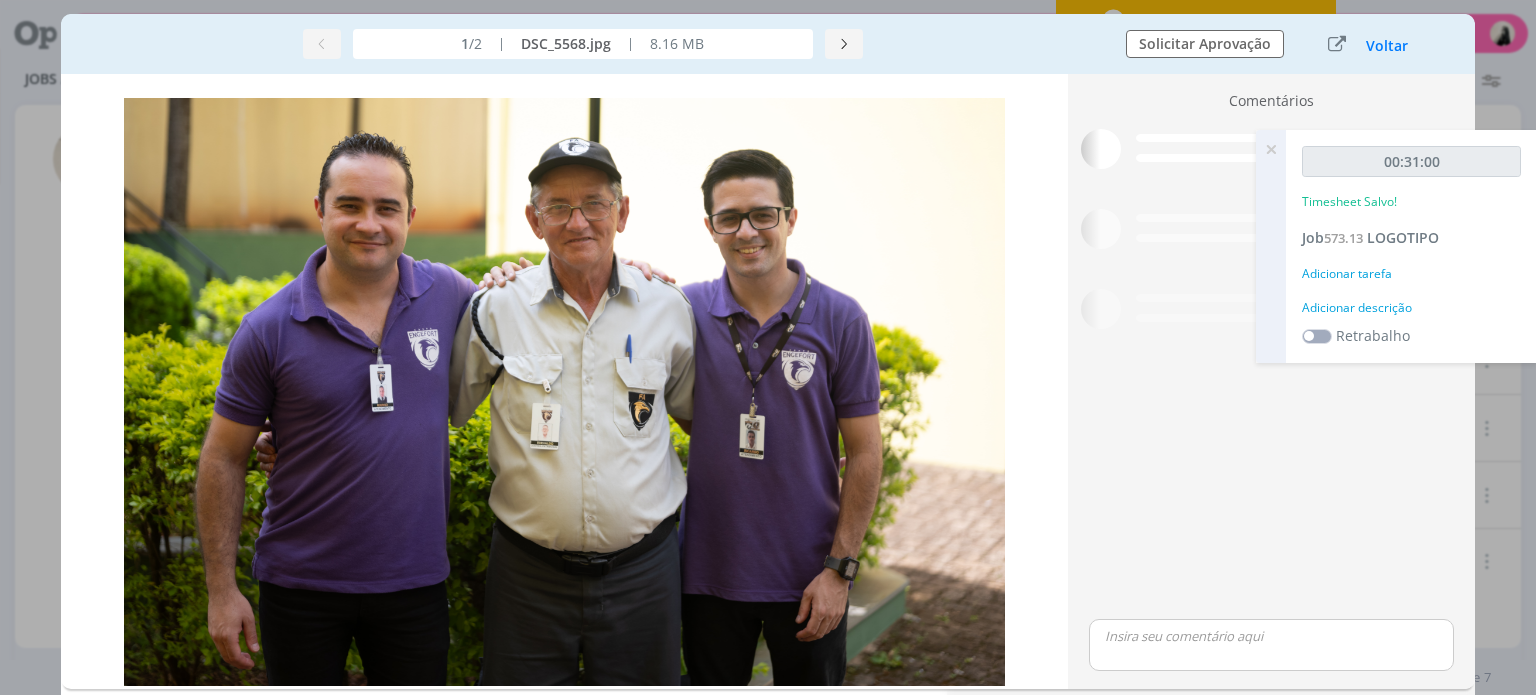 scroll, scrollTop: 125, scrollLeft: 0, axis: vertical 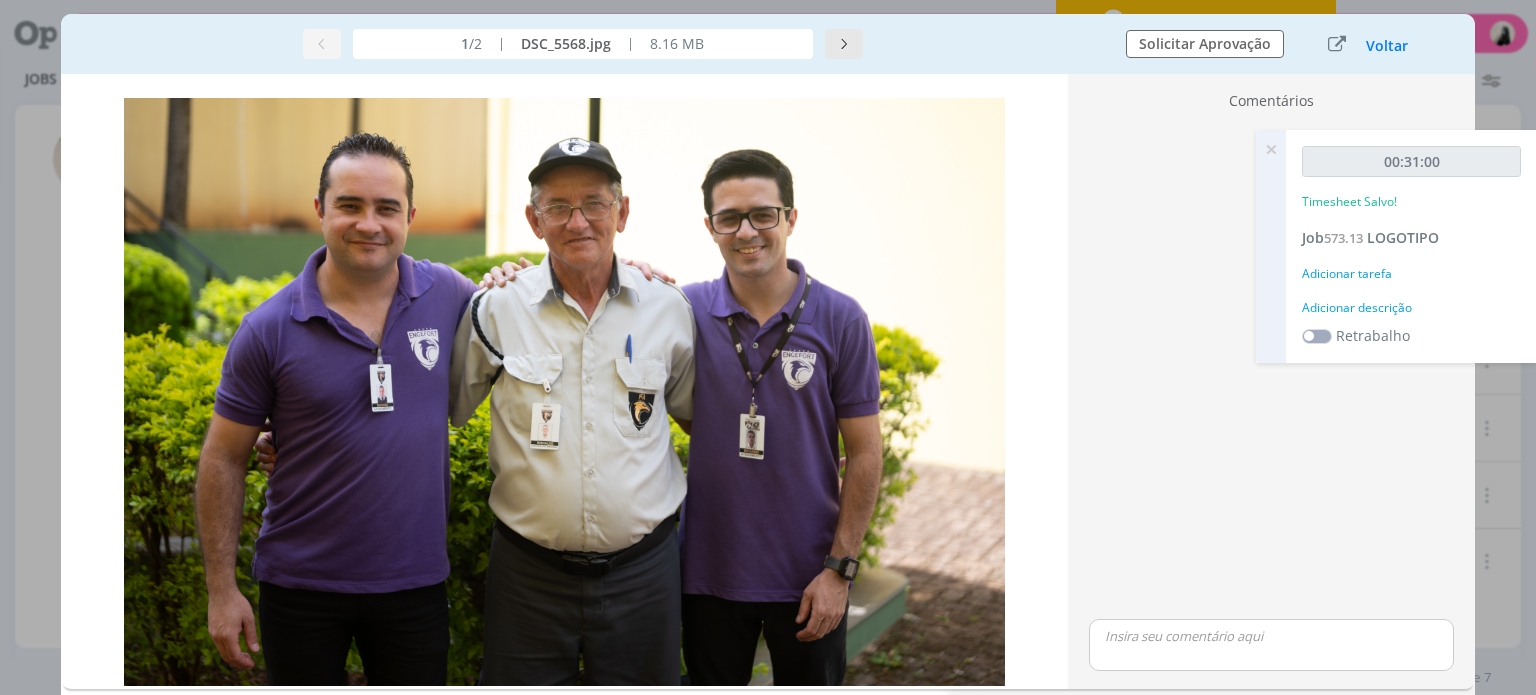 click at bounding box center (844, 44) 